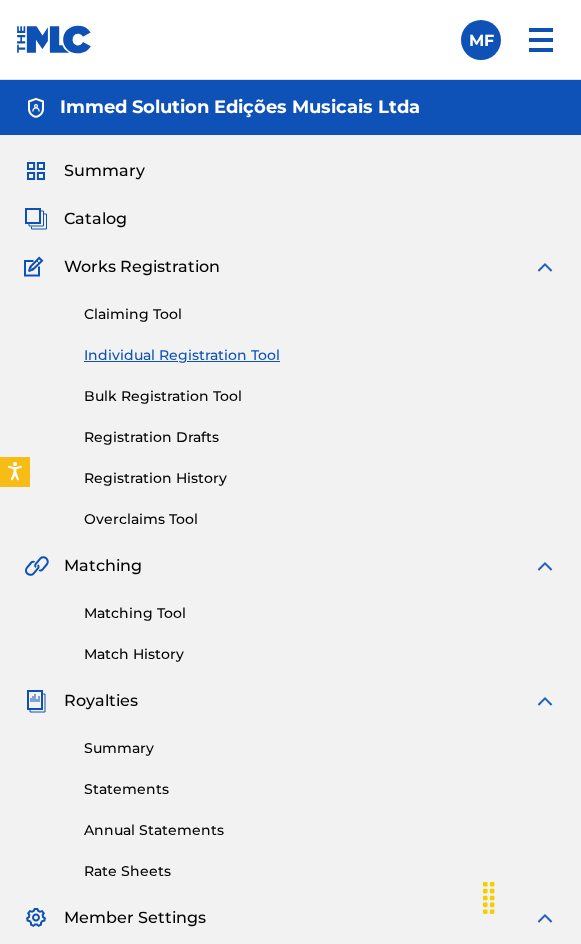 scroll, scrollTop: 1308, scrollLeft: 0, axis: vertical 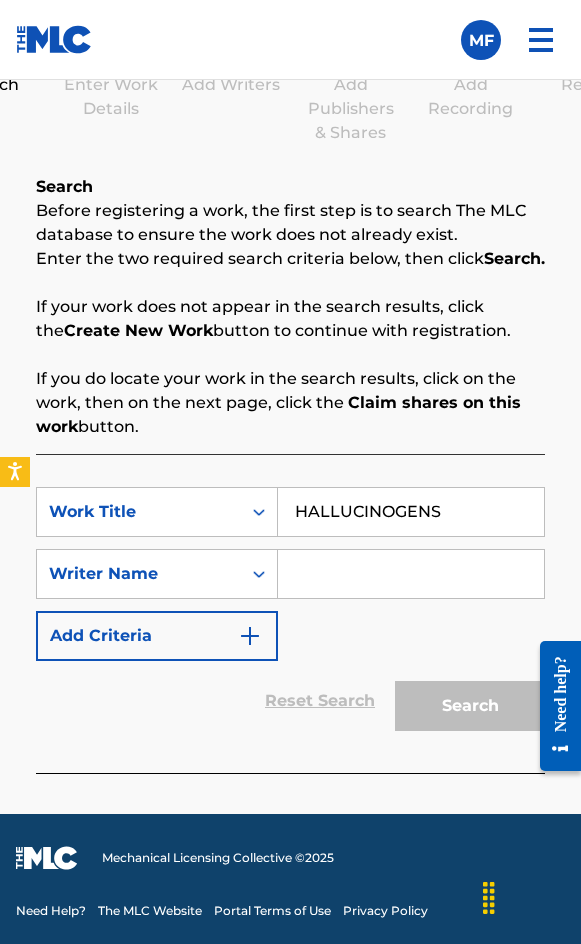 type on "HALLUCINOGENS" 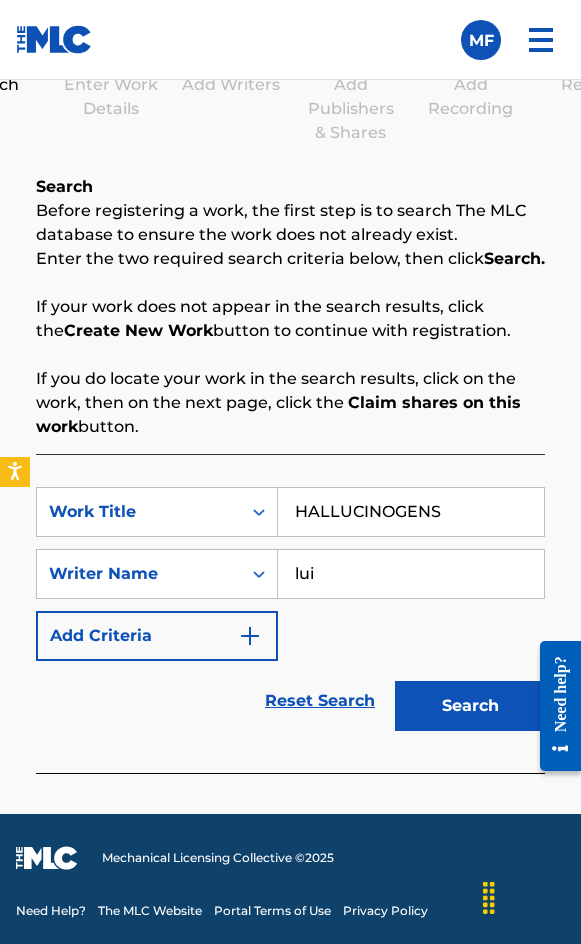 type on "[FIRST] [LAST]" 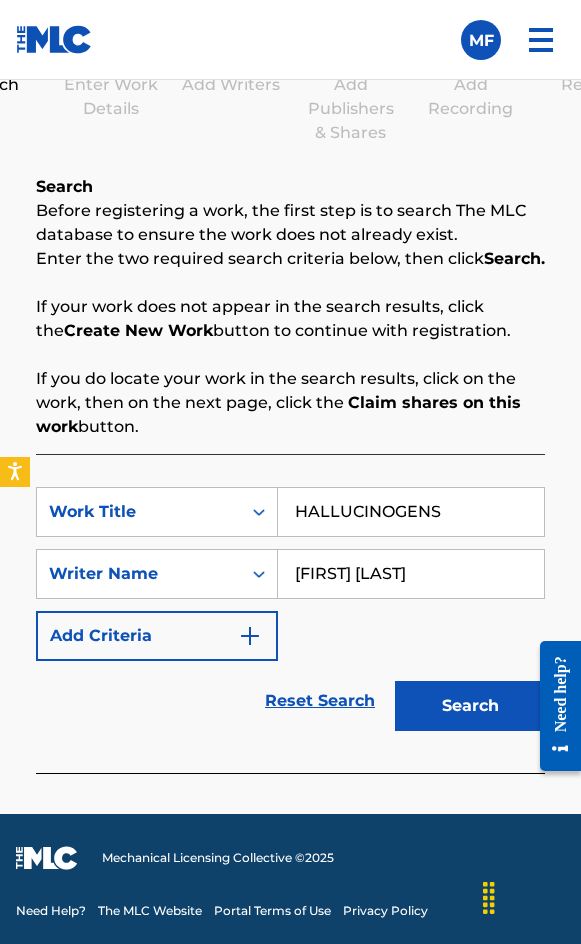 click on "Search" at bounding box center (470, 706) 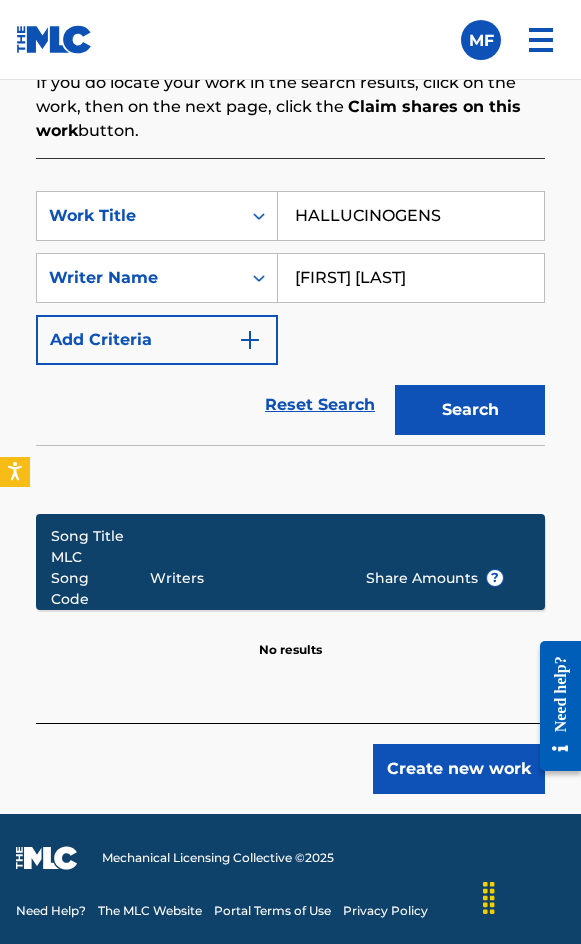 click on "Create new work" at bounding box center (459, 769) 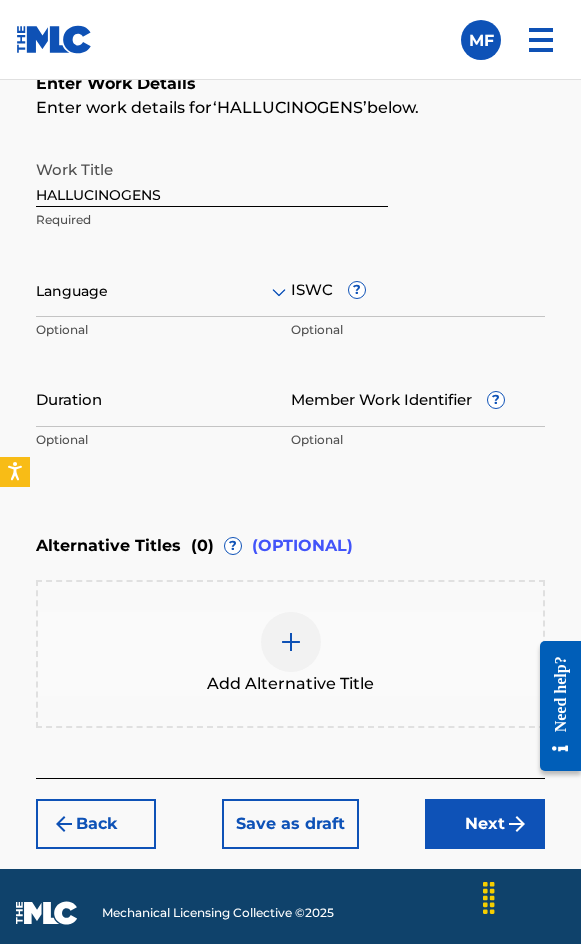 scroll, scrollTop: 1436, scrollLeft: 0, axis: vertical 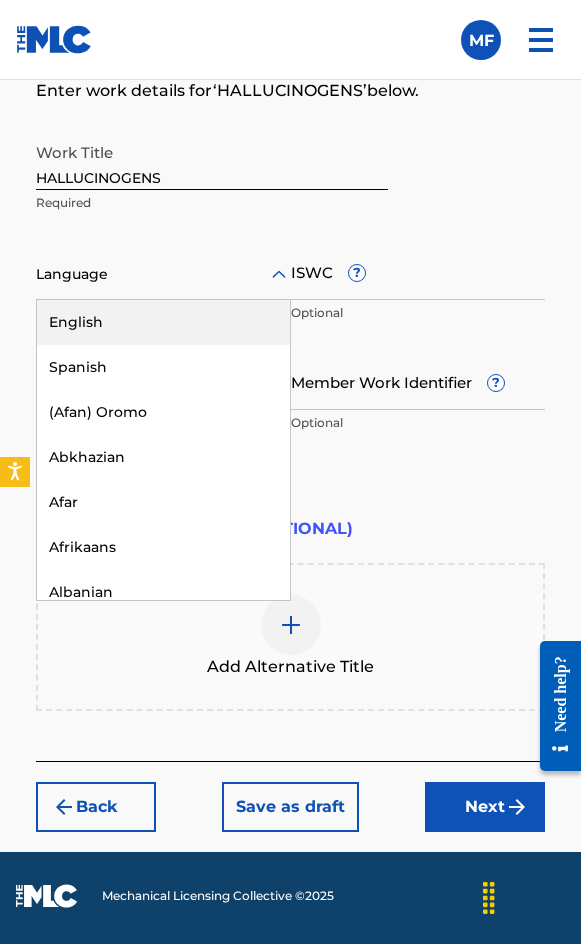 click at bounding box center (163, 274) 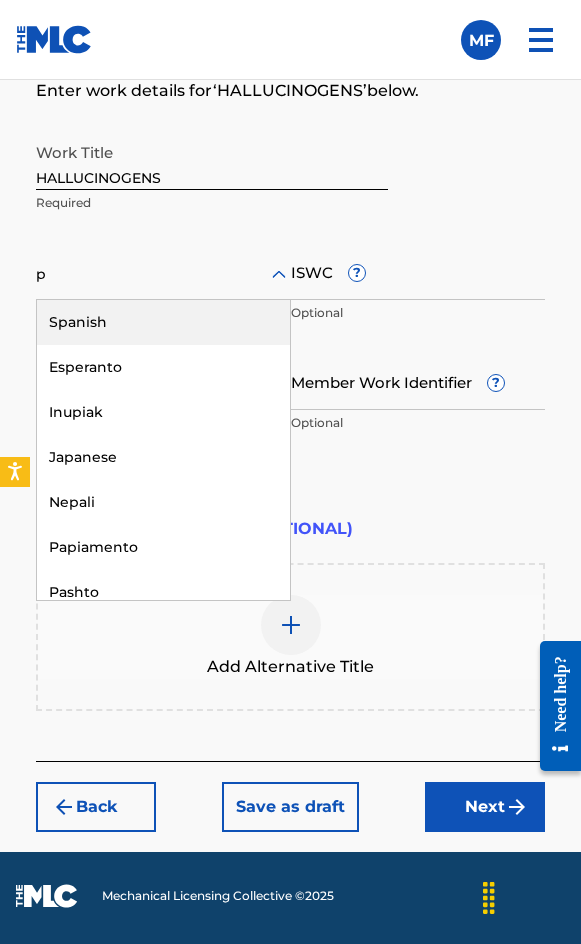 type on "po" 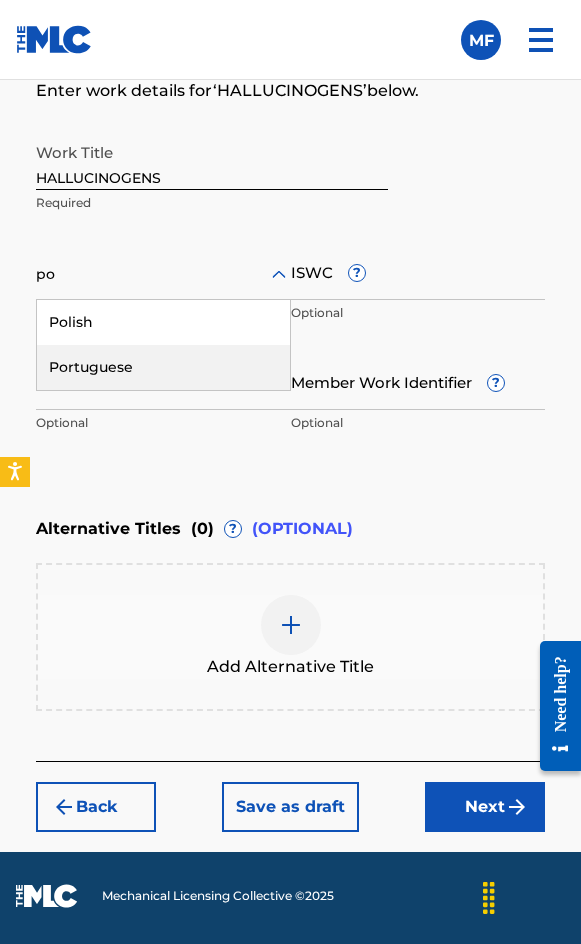 click on "Portuguese" at bounding box center (163, 367) 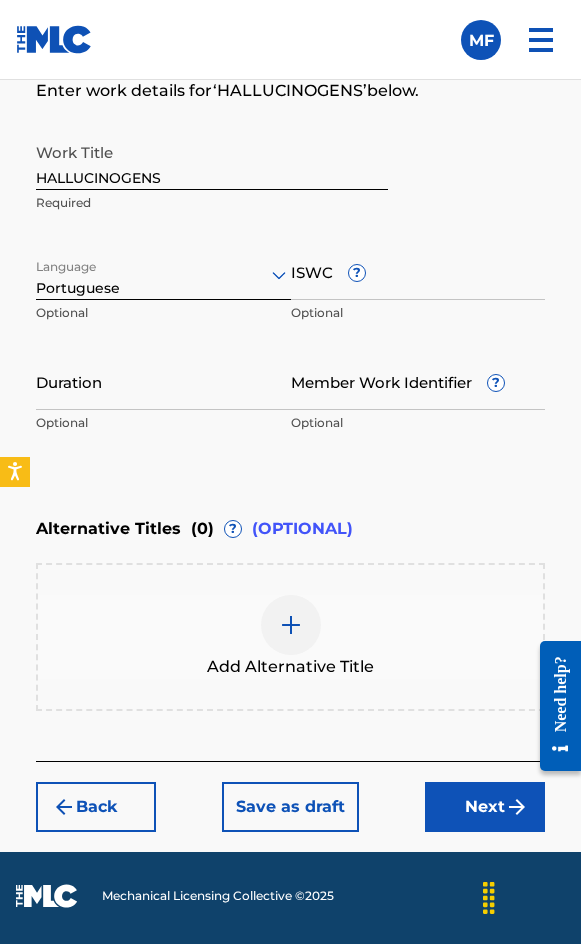 click on "ISWC   ?" at bounding box center [418, 271] 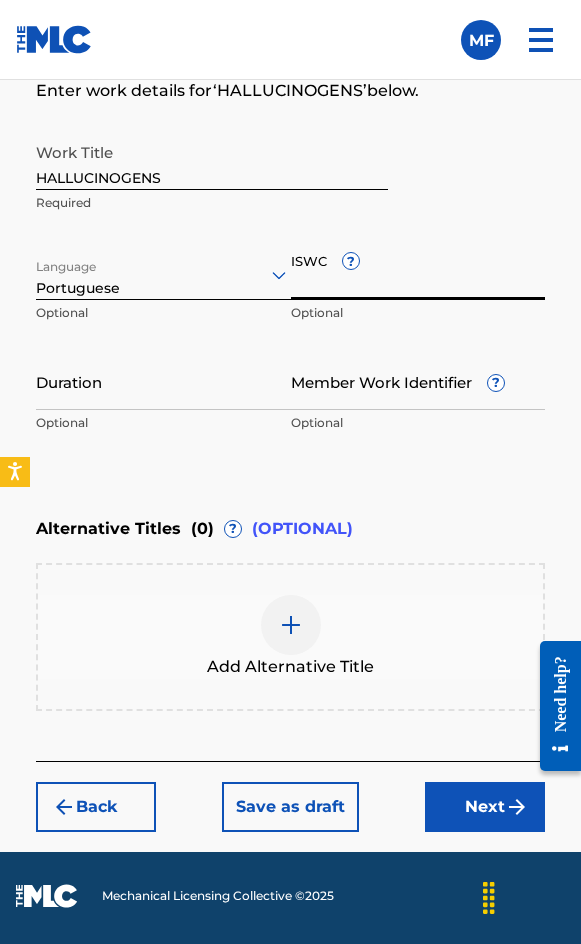 paste on "[ID]" 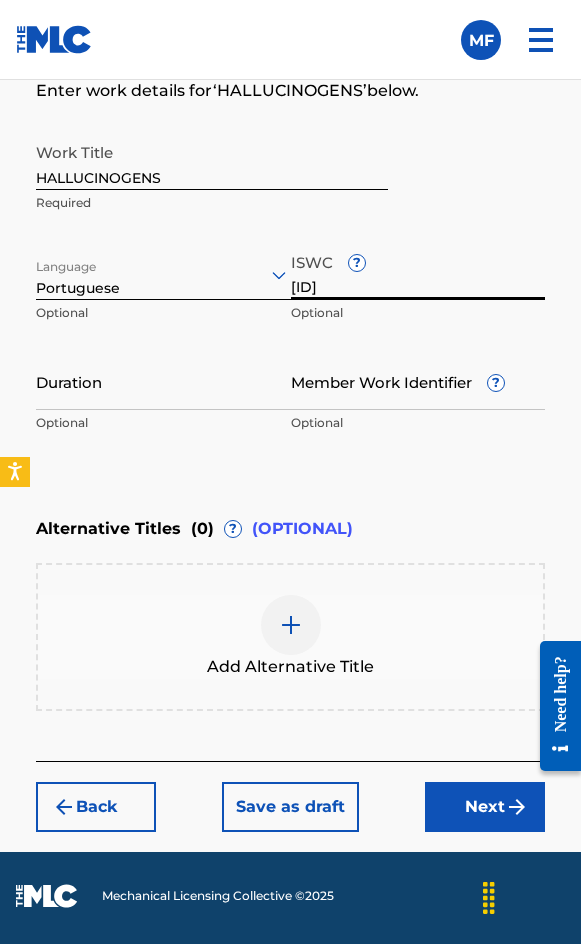 type on "[ID]" 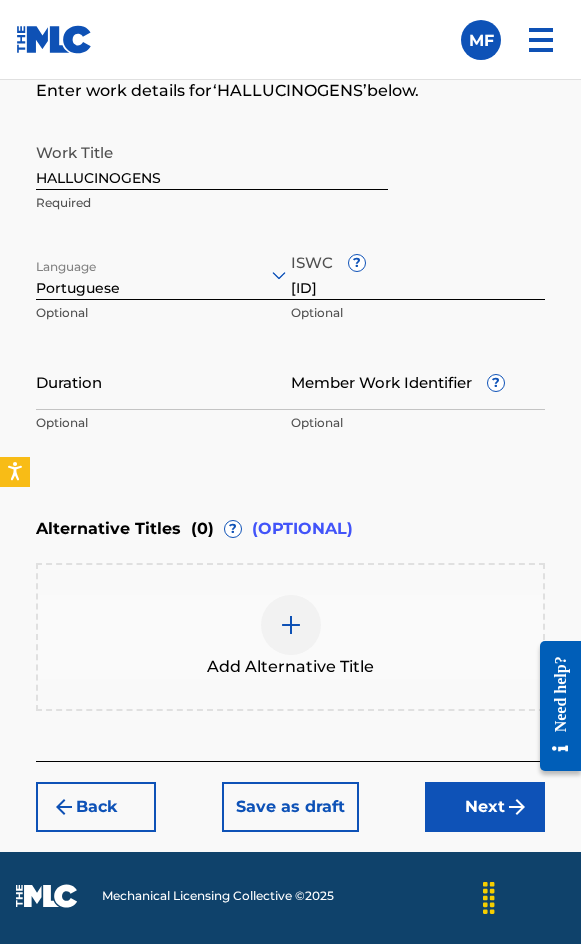 click on "HALLUCINOGENS" at bounding box center (212, 161) 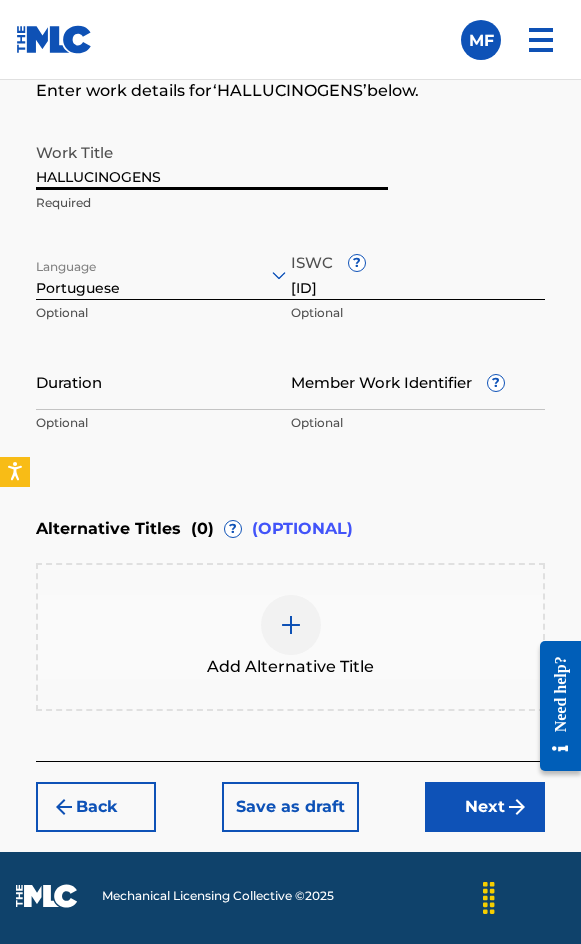 click on "HALLUCINOGENS" at bounding box center (212, 161) 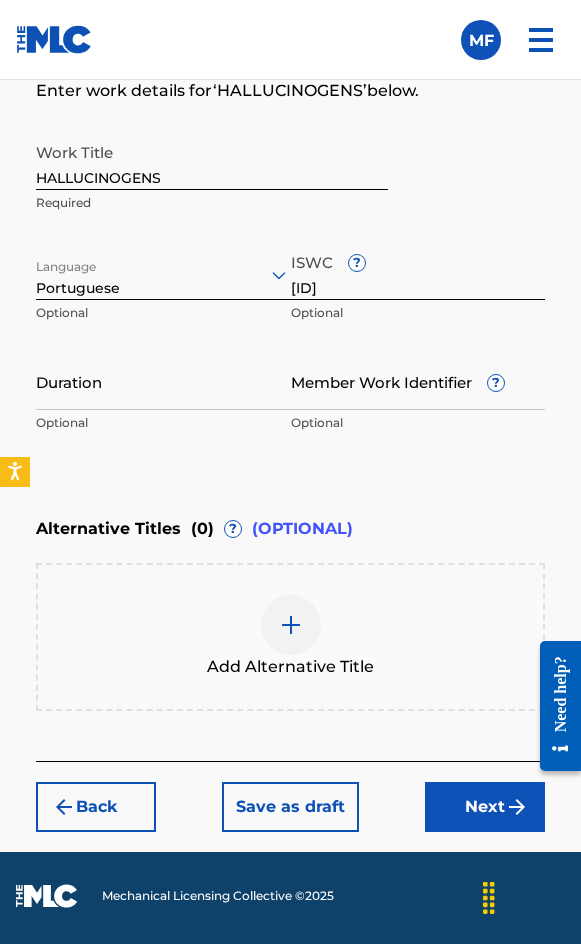click on "Duration" at bounding box center (163, 381) 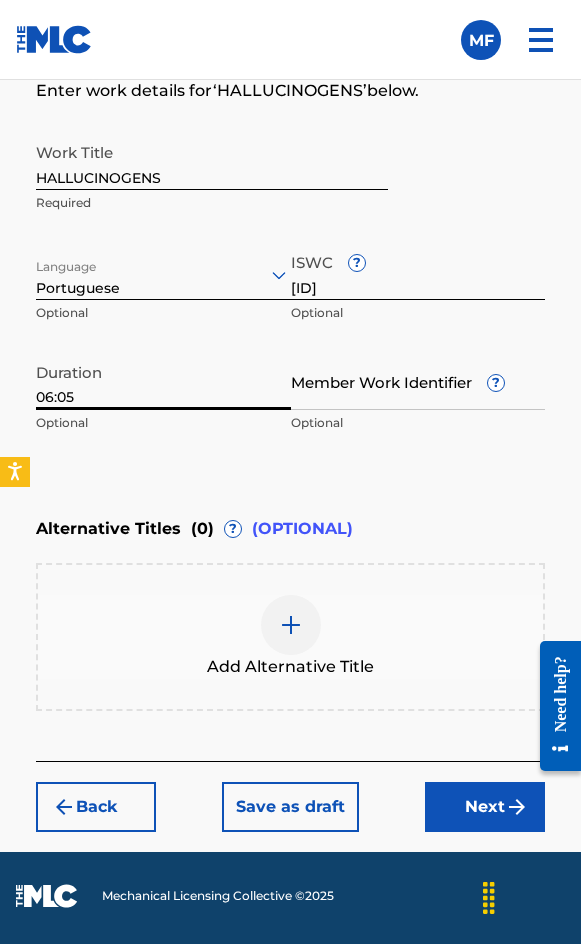 type on "06:05" 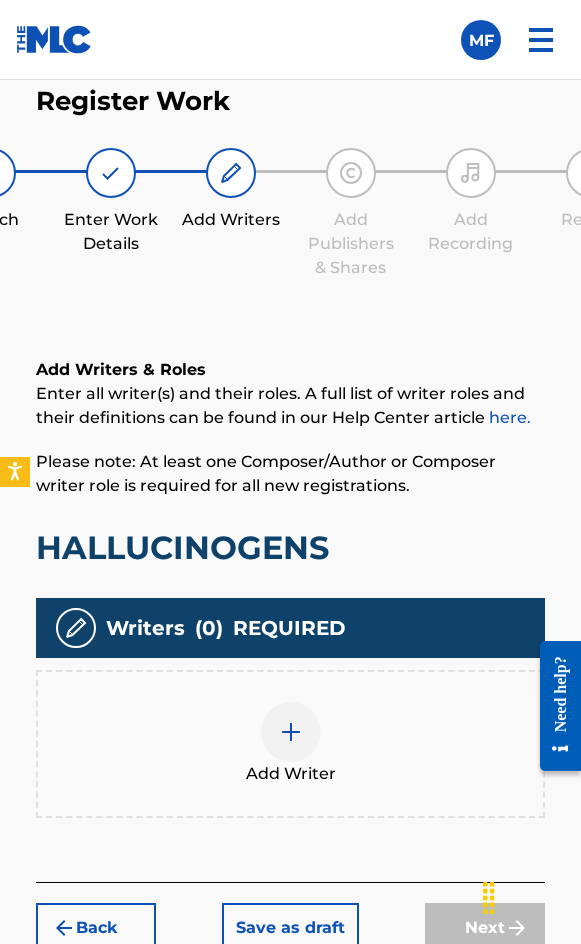 scroll, scrollTop: 1308, scrollLeft: 0, axis: vertical 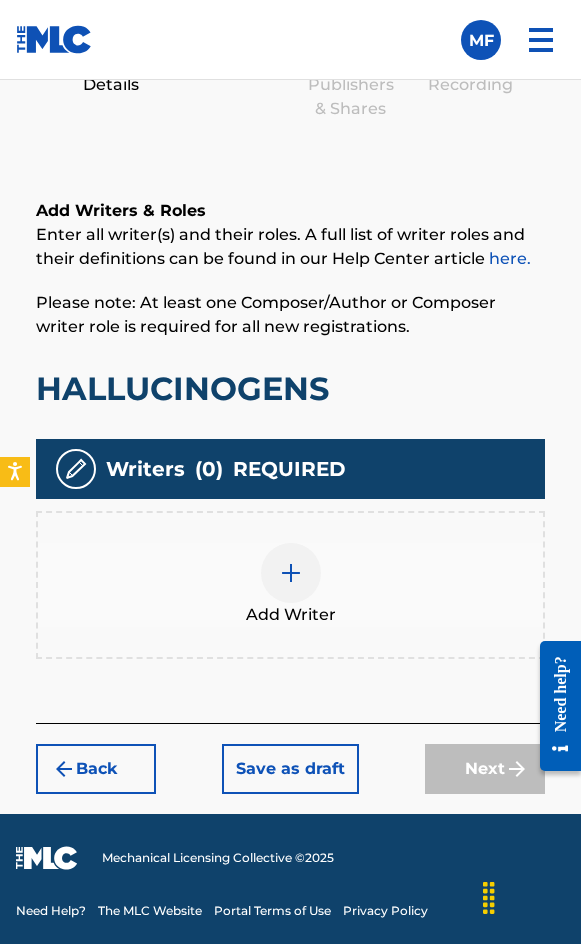 click on "Add Writer" at bounding box center [290, 585] 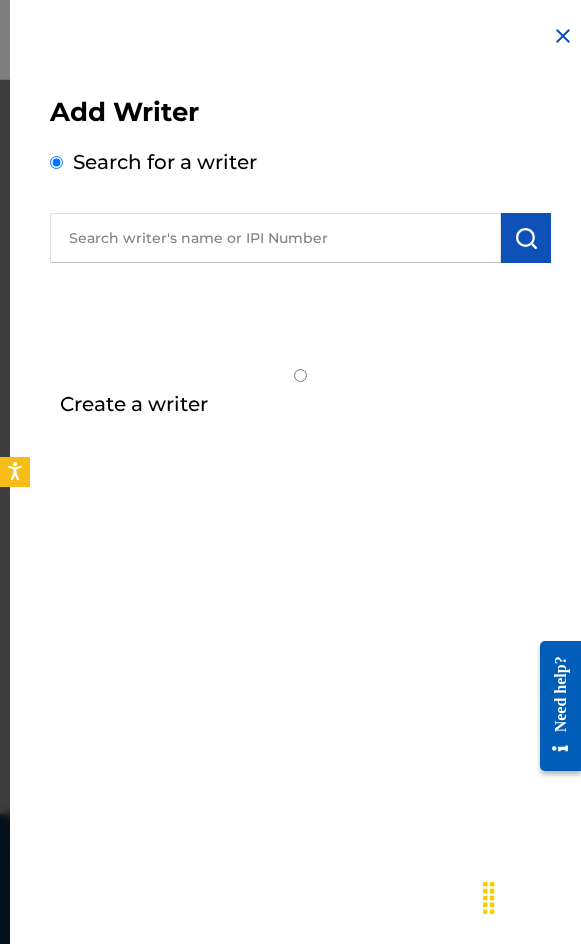 click at bounding box center [275, 238] 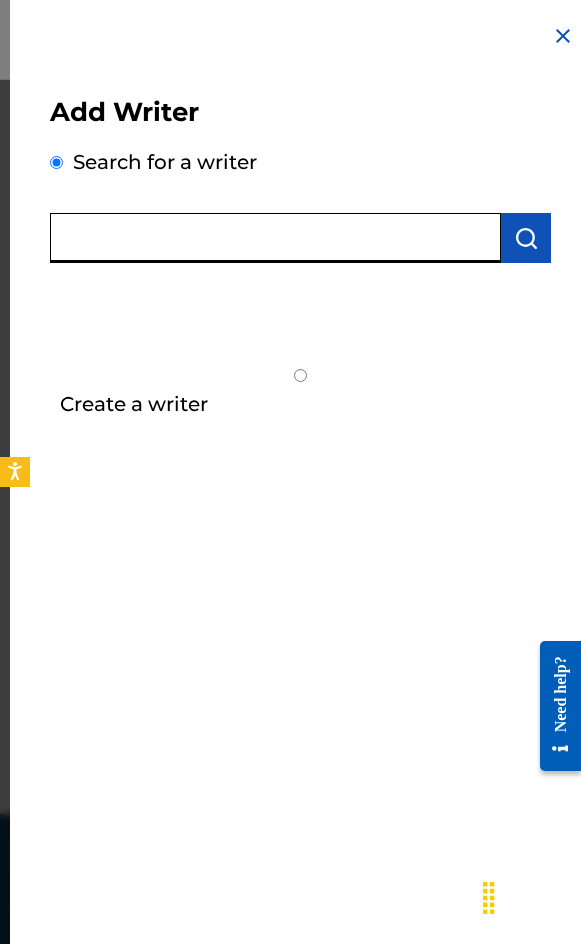 paste on "[FIRST] [LAST]" 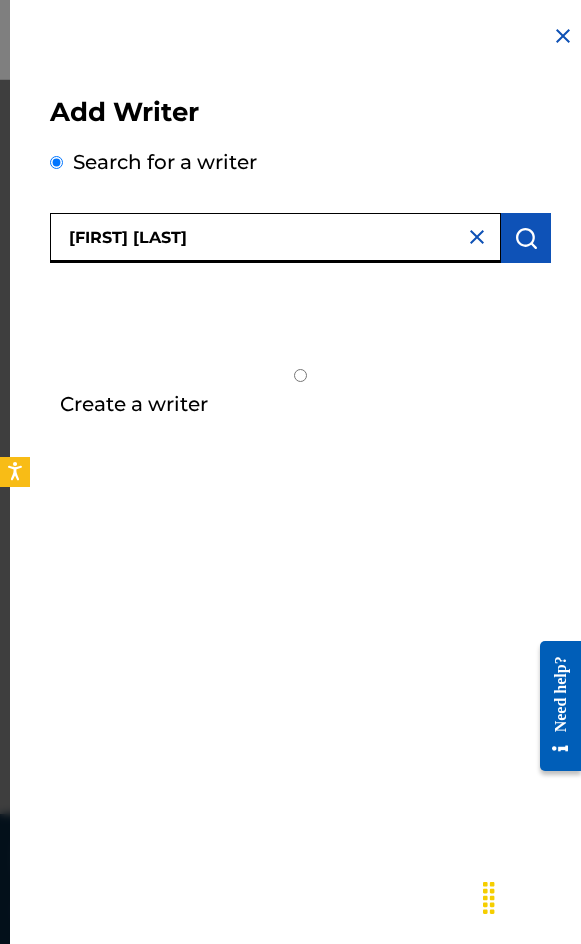 type on "[FIRST] [LAST]" 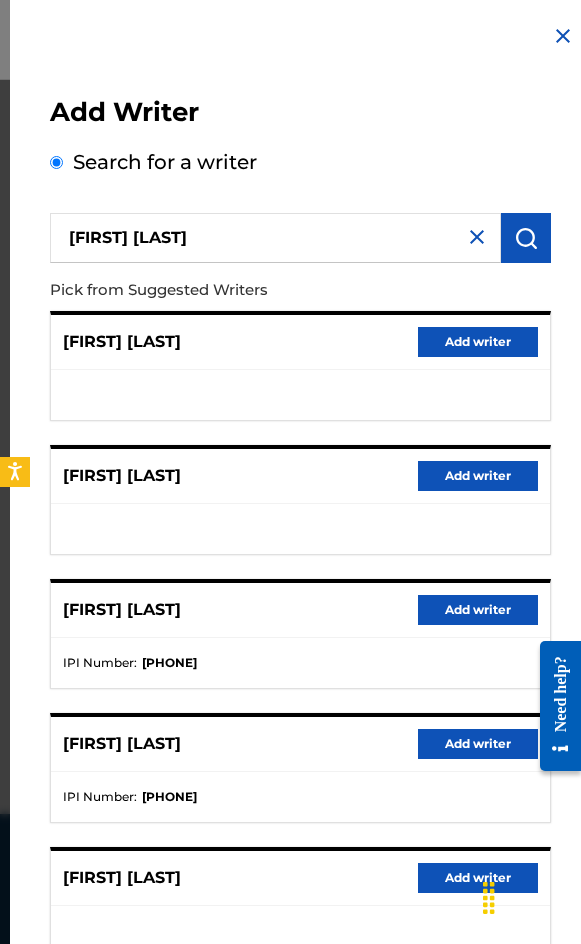 click on "Add writer" at bounding box center (478, 610) 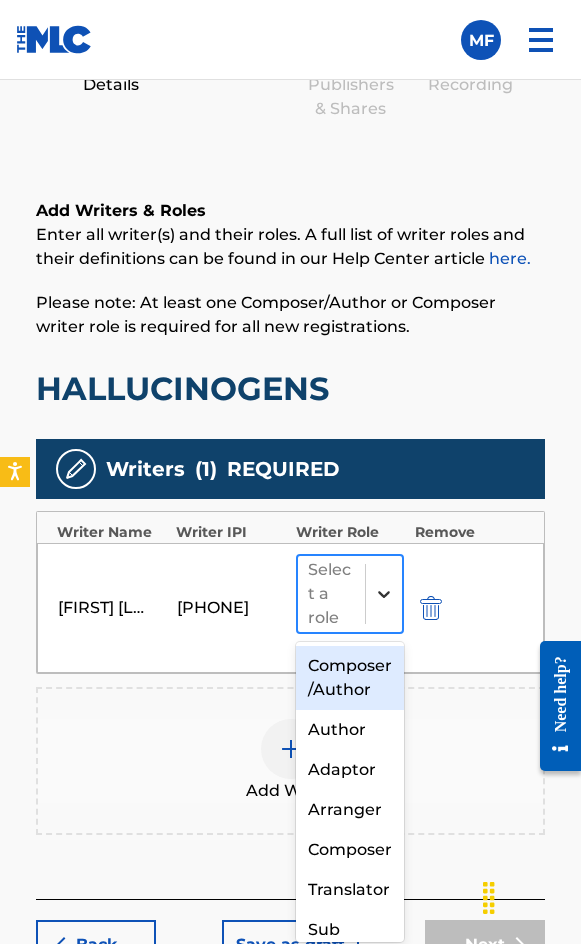 click 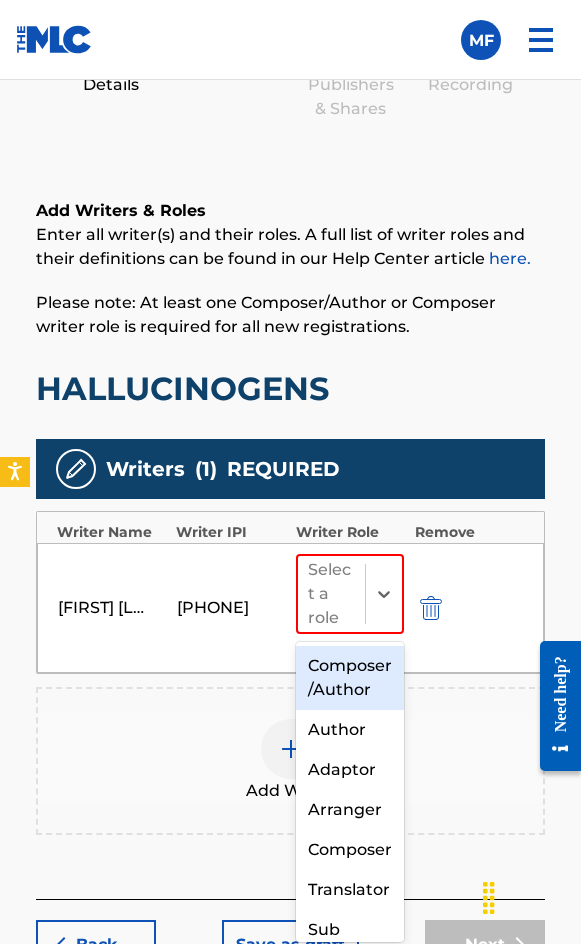 click on "Composer/Author" at bounding box center [350, 678] 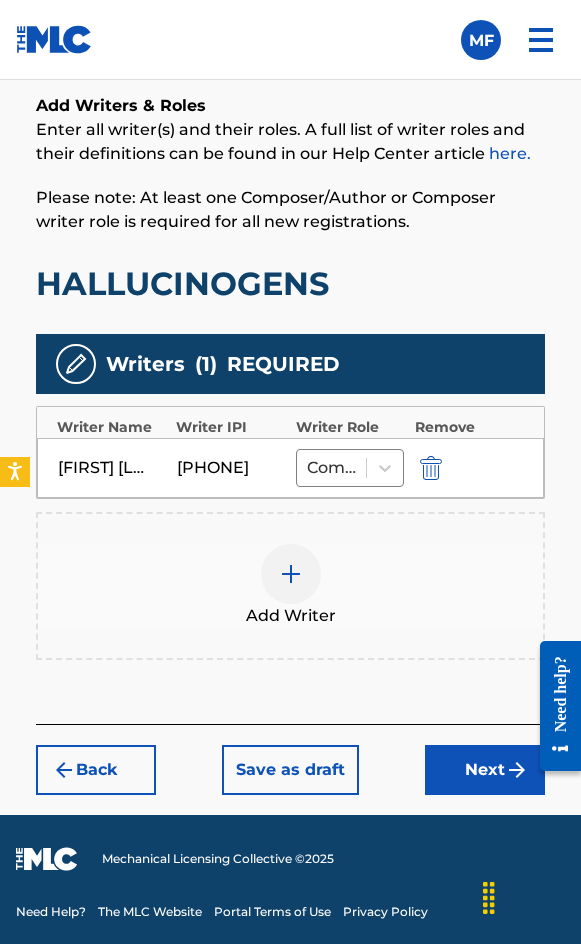 scroll, scrollTop: 1414, scrollLeft: 0, axis: vertical 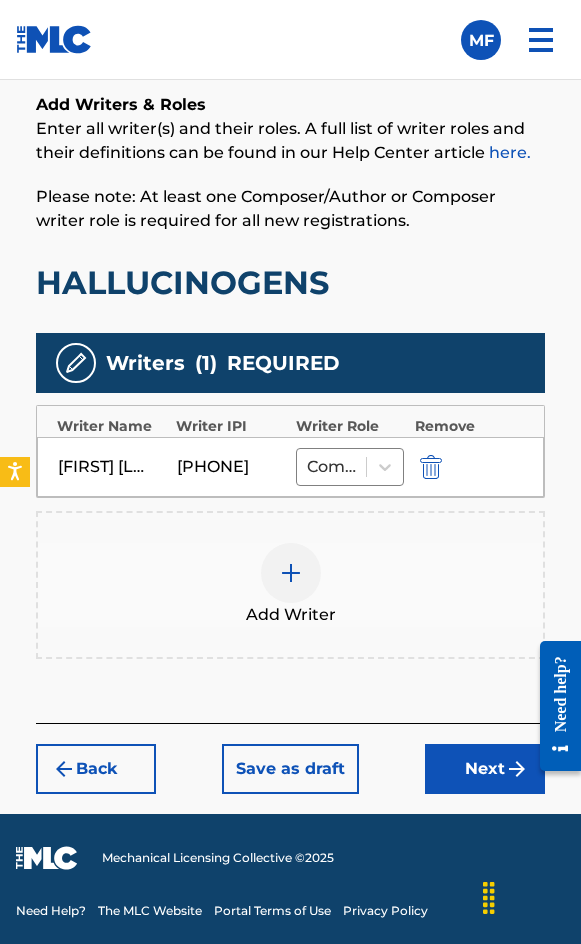 click on "Next" at bounding box center (485, 769) 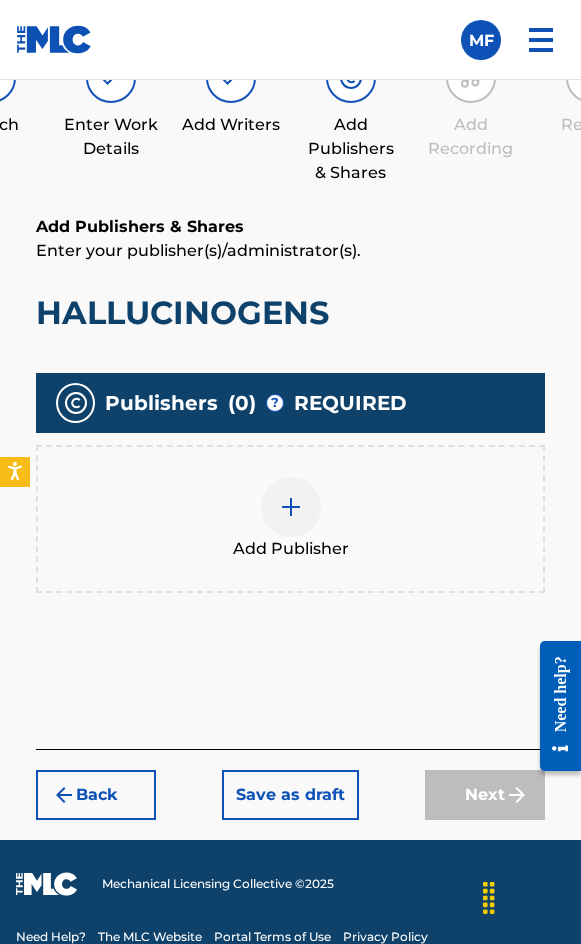 scroll, scrollTop: 1270, scrollLeft: 0, axis: vertical 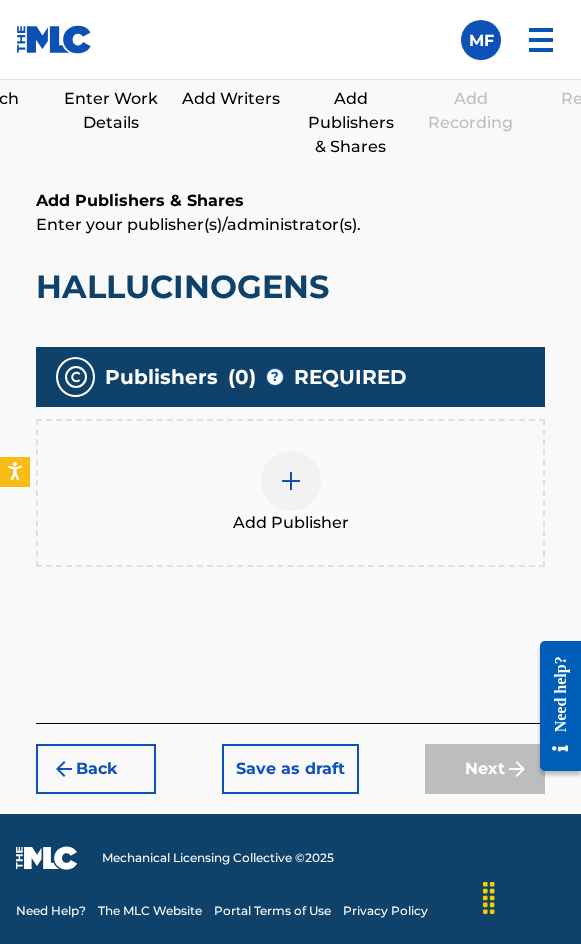 click on "Add Publisher" at bounding box center (291, 523) 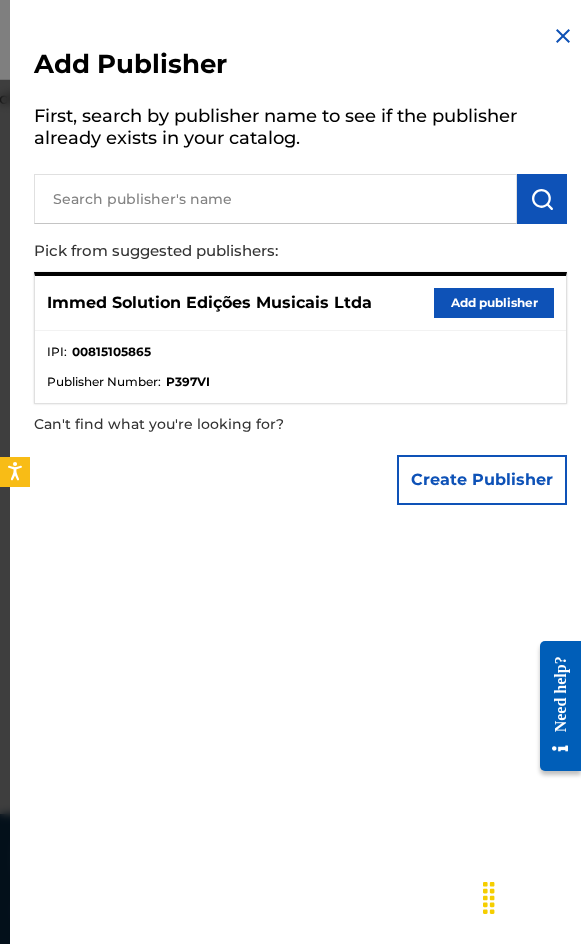 click on "Add publisher" at bounding box center [494, 303] 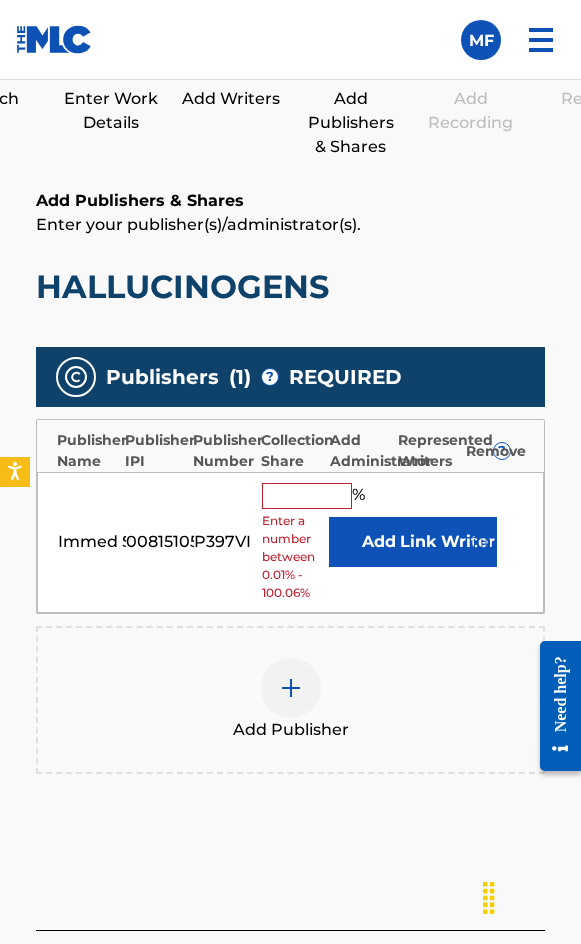 click at bounding box center [307, 496] 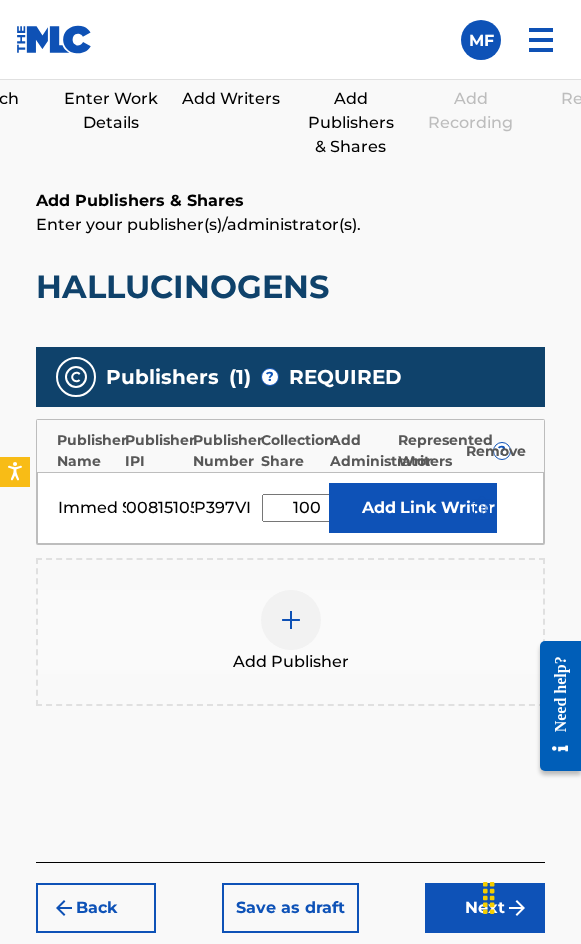 type on "100" 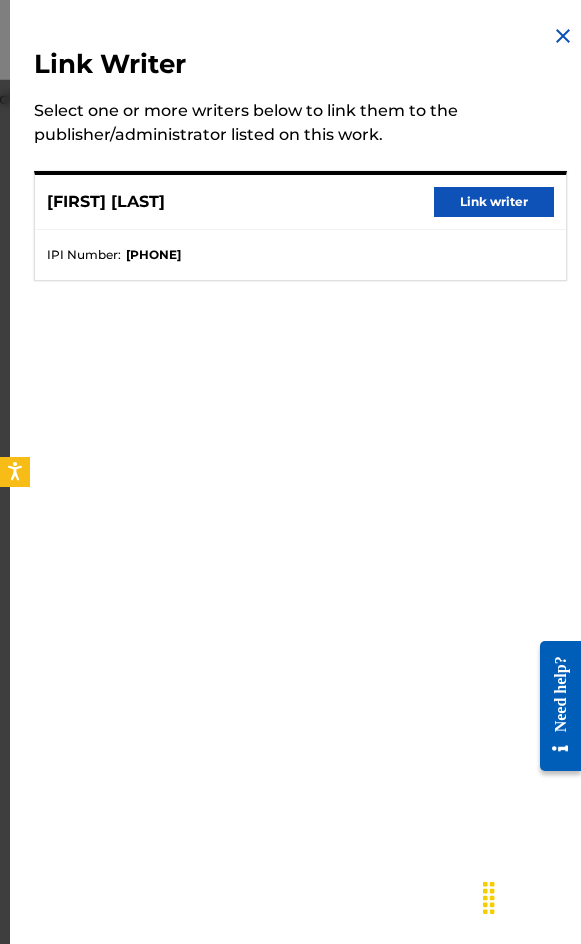 click on "Link writer" at bounding box center [494, 202] 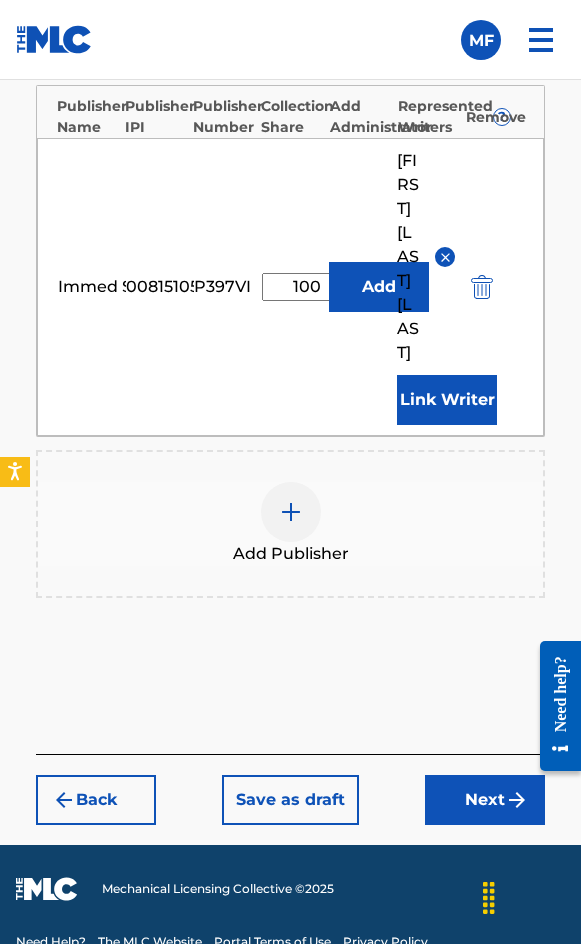 scroll, scrollTop: 1794, scrollLeft: 0, axis: vertical 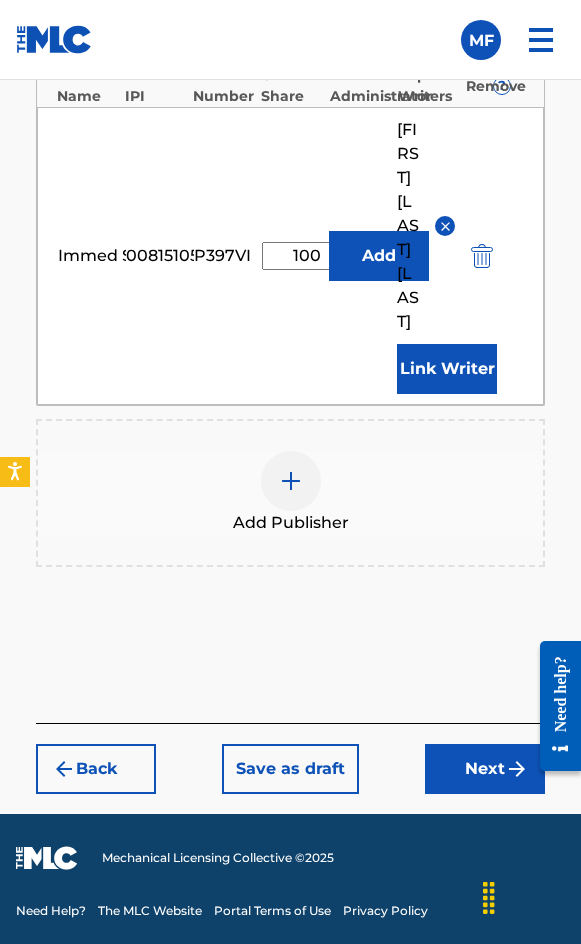 click on "Publishers ( 1 ) ? REQUIRED Total shares:  100 % Publisher Name Publisher IPI Publisher Number Collection Share Add Administrator Represented Writers ? Remove Immed Solution Edições Musicais Ltda [NUMBER] P397VI 100 % Add [FIRST]   [LAST] Link Writer Add Publisher Back Save as draft Next" at bounding box center [290, 196] 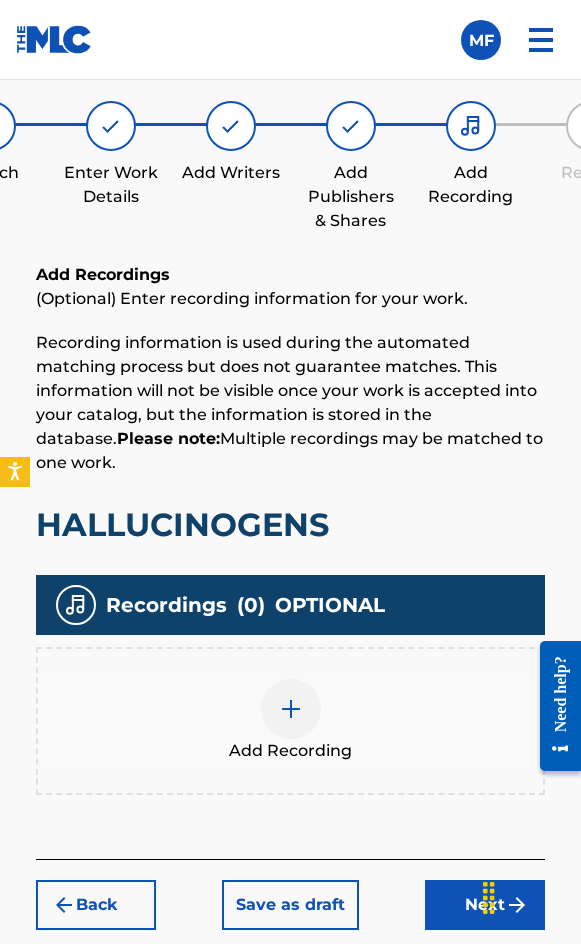 scroll, scrollTop: 1332, scrollLeft: 0, axis: vertical 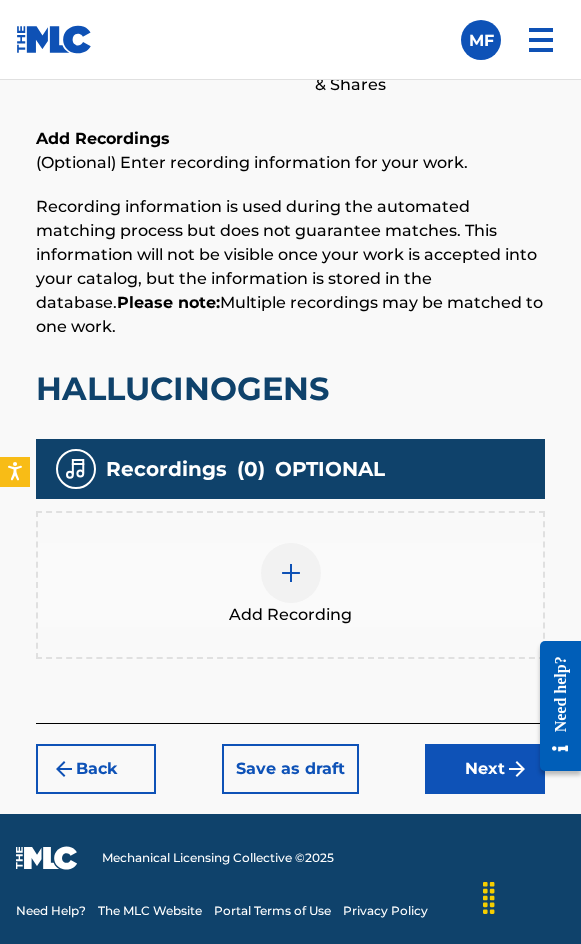 click at bounding box center (291, 573) 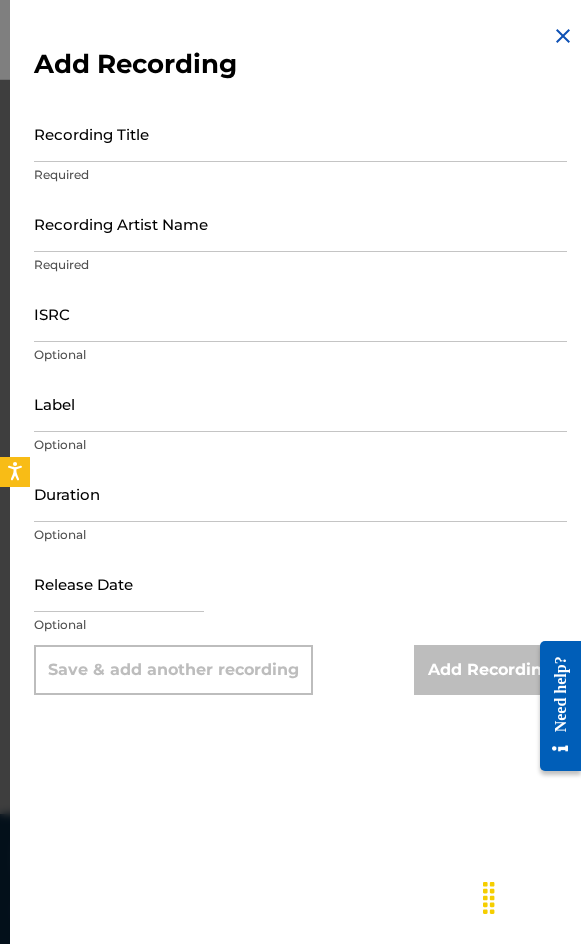 click on "Recording Title" at bounding box center [300, 133] 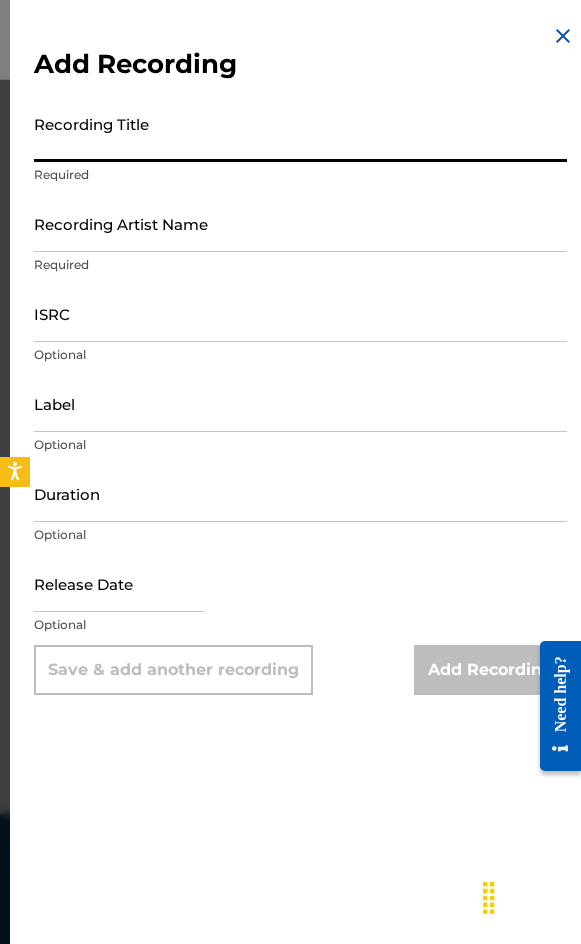 paste on "Hallucinogens" 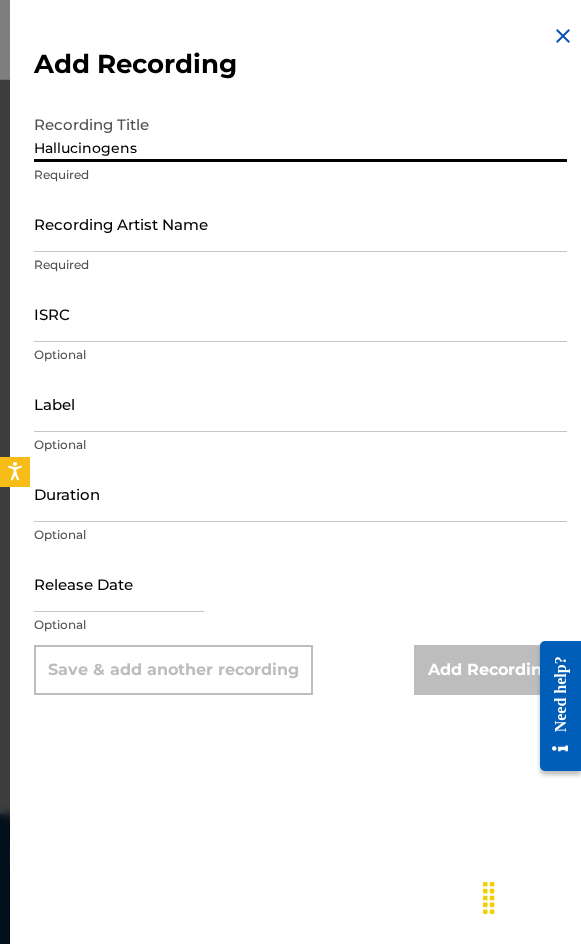 type on "Hallucinogens" 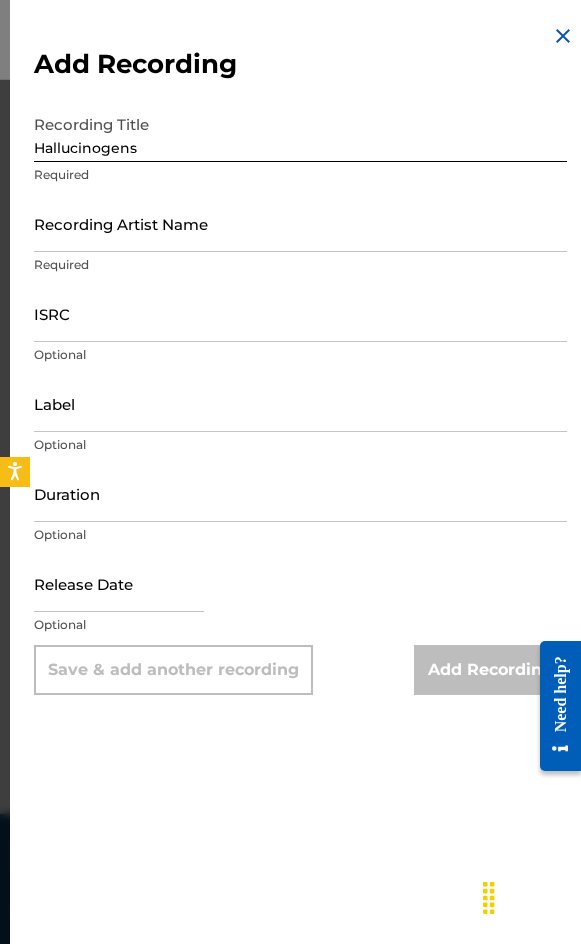 click on "Recording Artist Name" at bounding box center (300, 223) 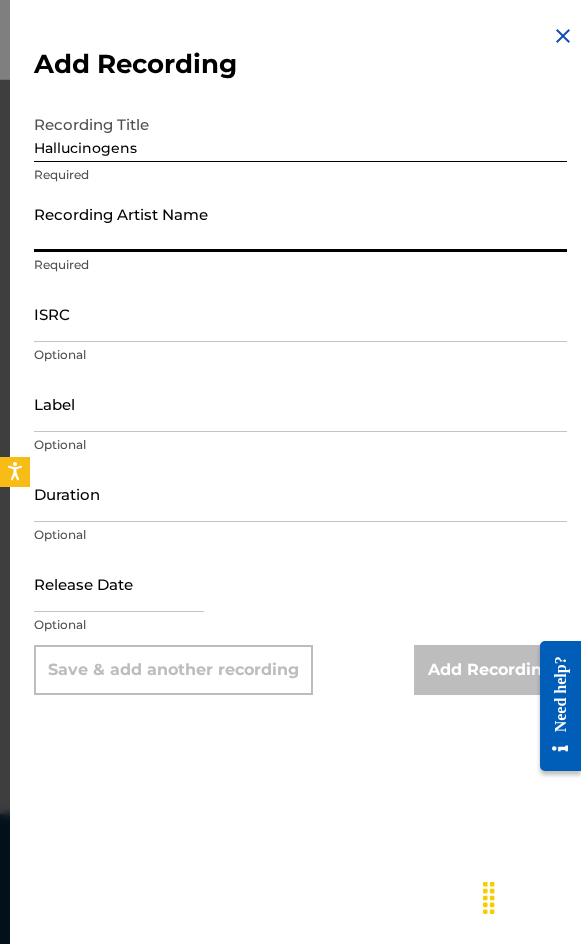 paste on "[FIRST] [LAST]" 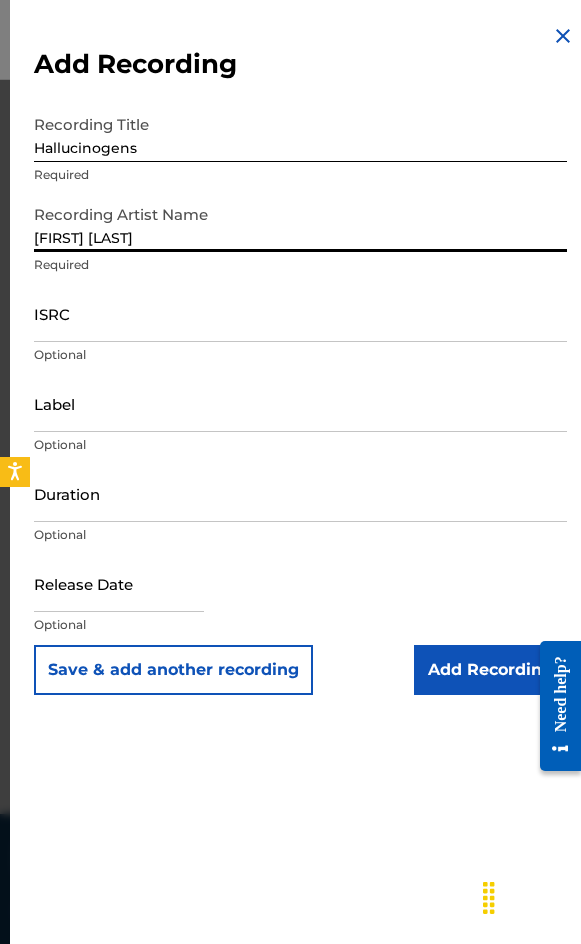type on "[FIRST] [LAST]" 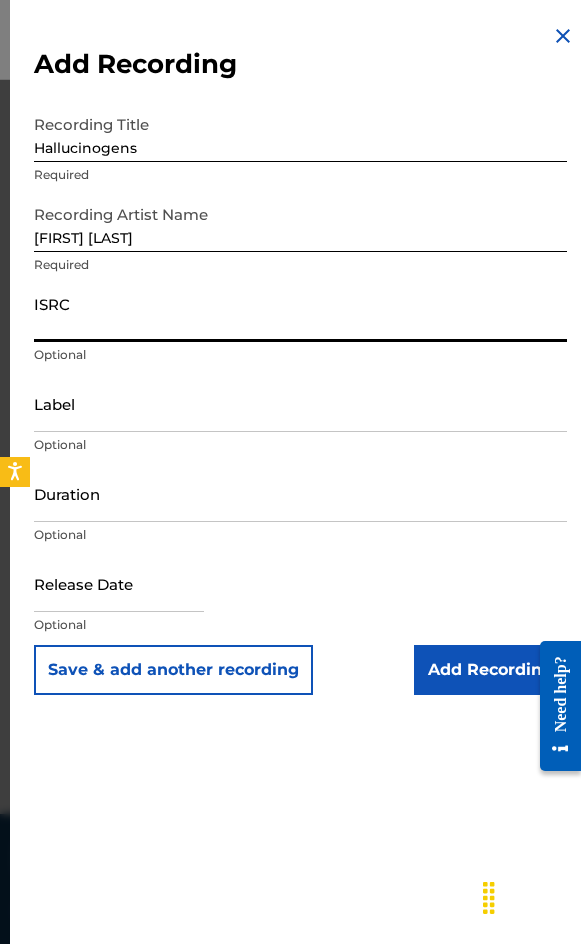 click on "ISRC" at bounding box center [300, 313] 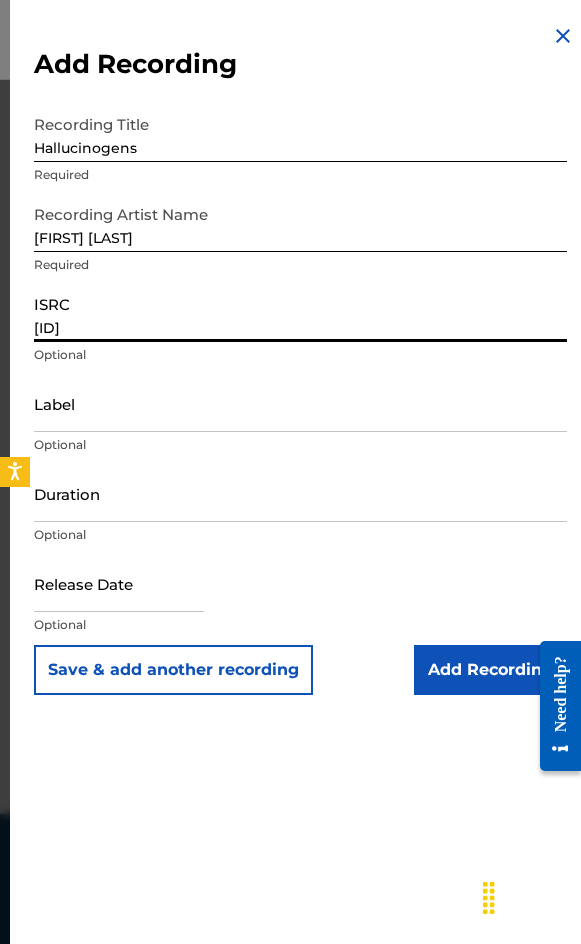 type on "[ID]" 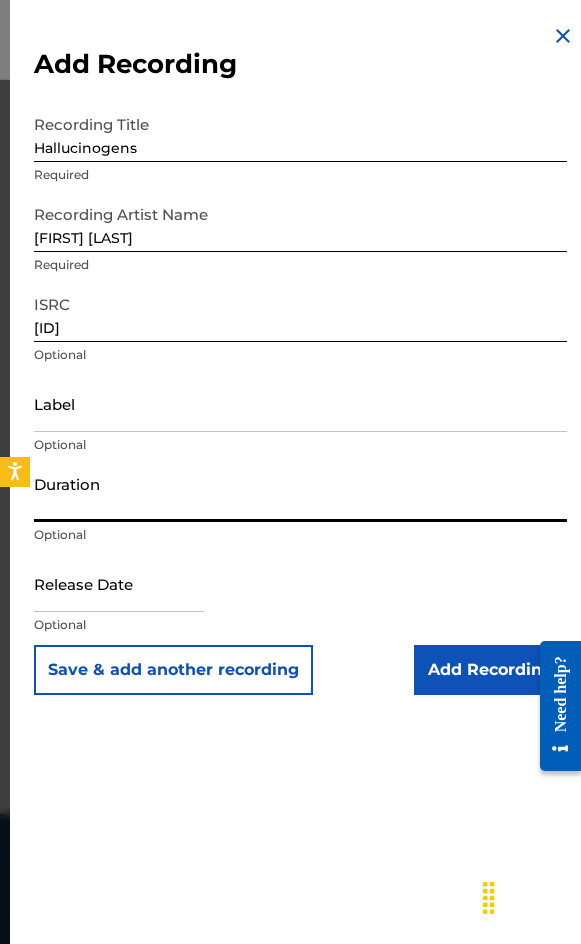 click on "Duration" at bounding box center [300, 493] 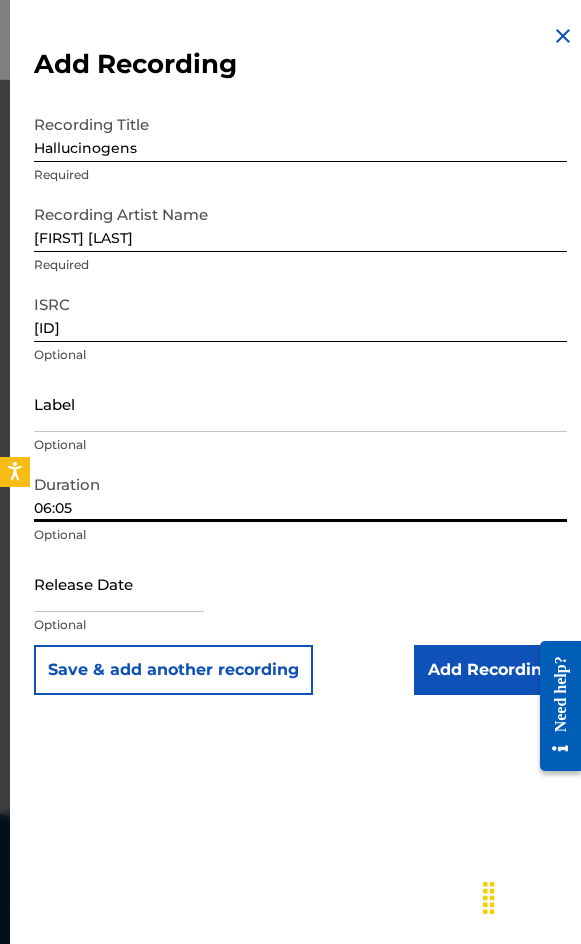 type on "06:05" 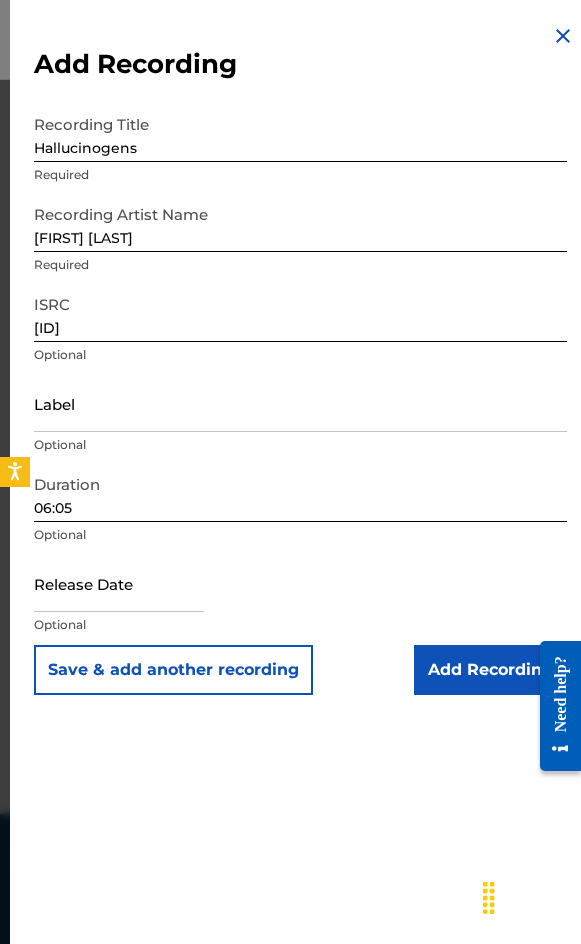 click on "Add Recording" at bounding box center [490, 670] 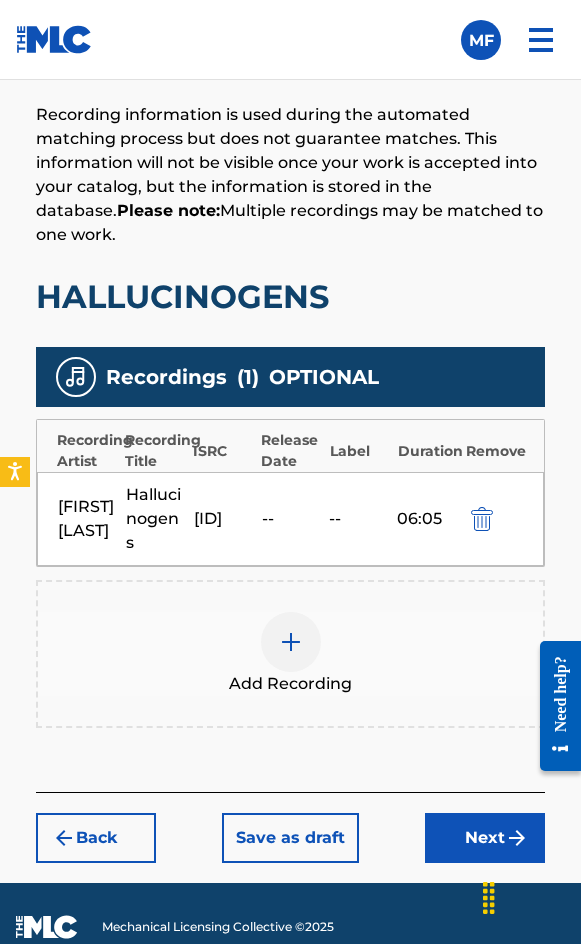 scroll, scrollTop: 1532, scrollLeft: 0, axis: vertical 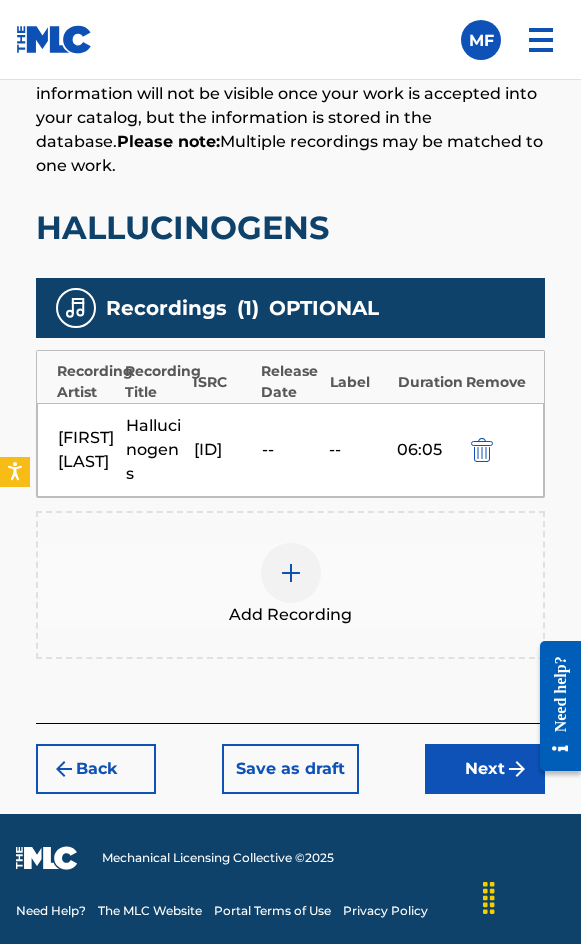 click on "Add Recording" at bounding box center (290, 585) 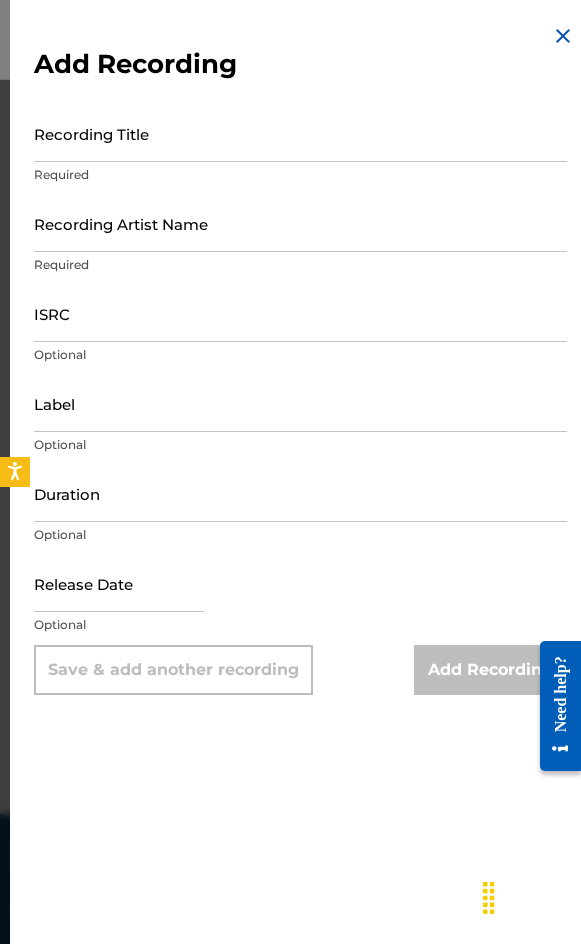 click on "Recording Title" at bounding box center [300, 133] 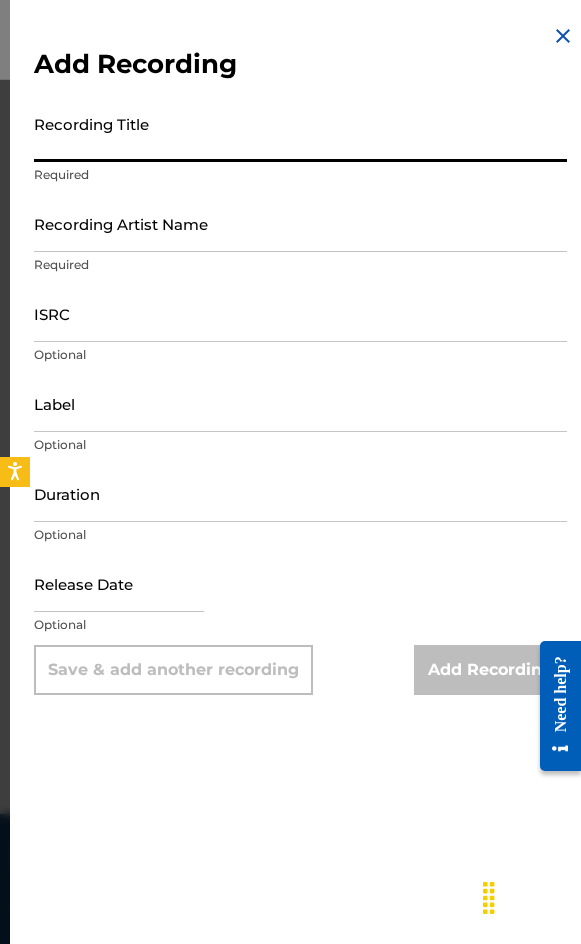 paste on "Hallucinogens" 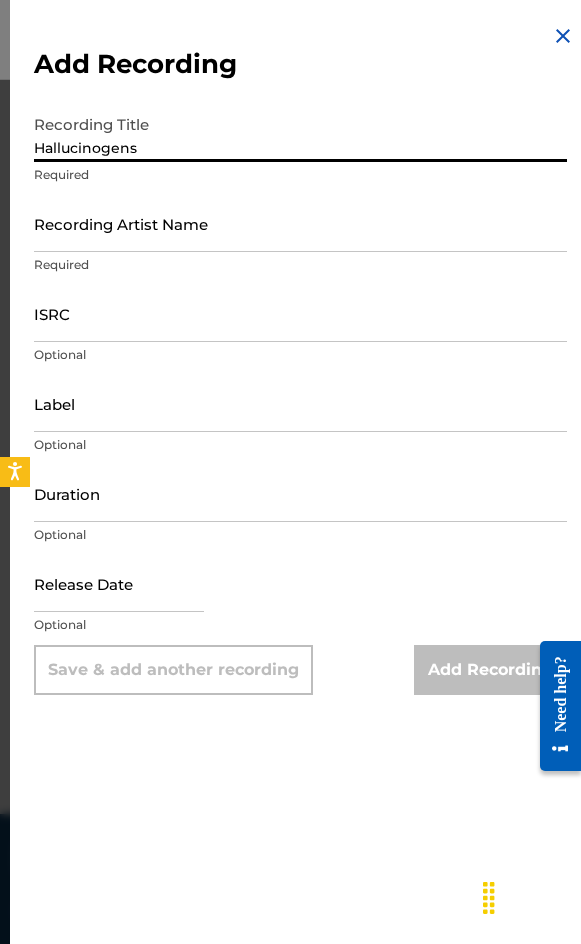 type on "Hallucinogens" 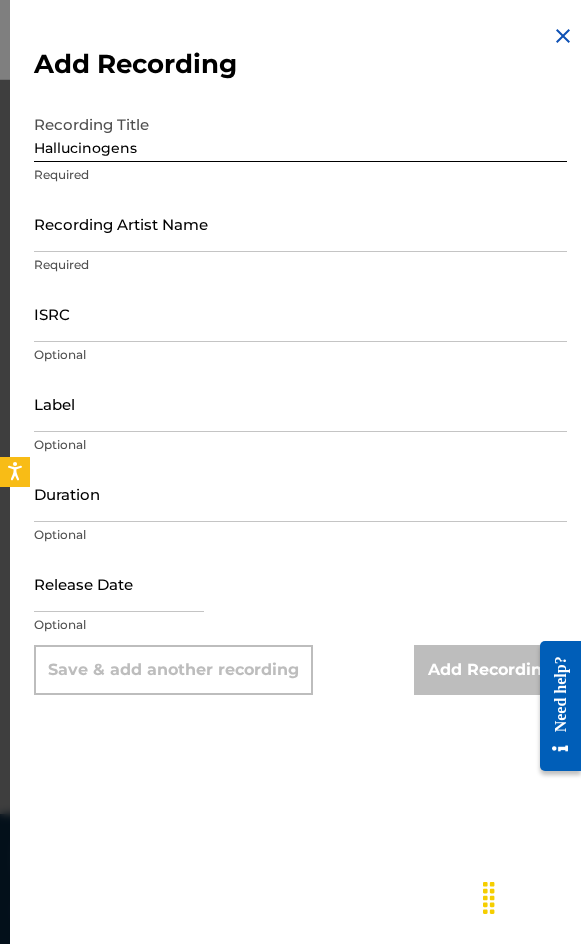 click on "Recording Artist Name" at bounding box center (300, 223) 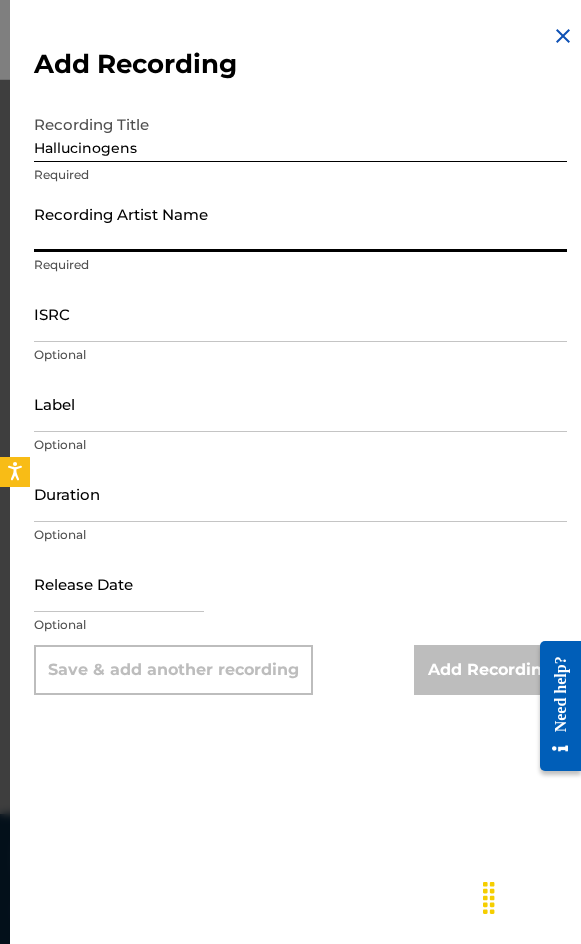paste on "[FIRST] [LAST]" 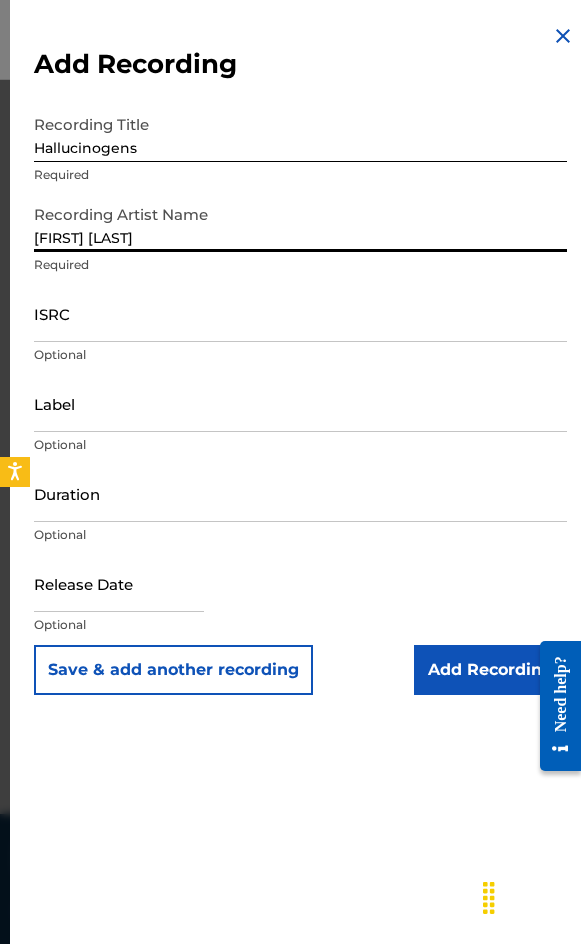 type on "[FIRST] [LAST]" 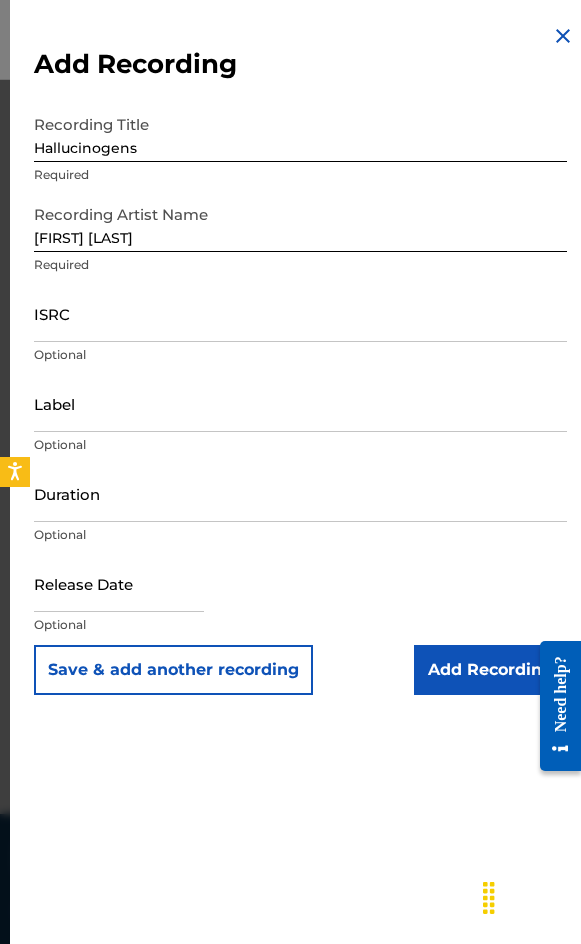 click on "ISRC" at bounding box center (300, 313) 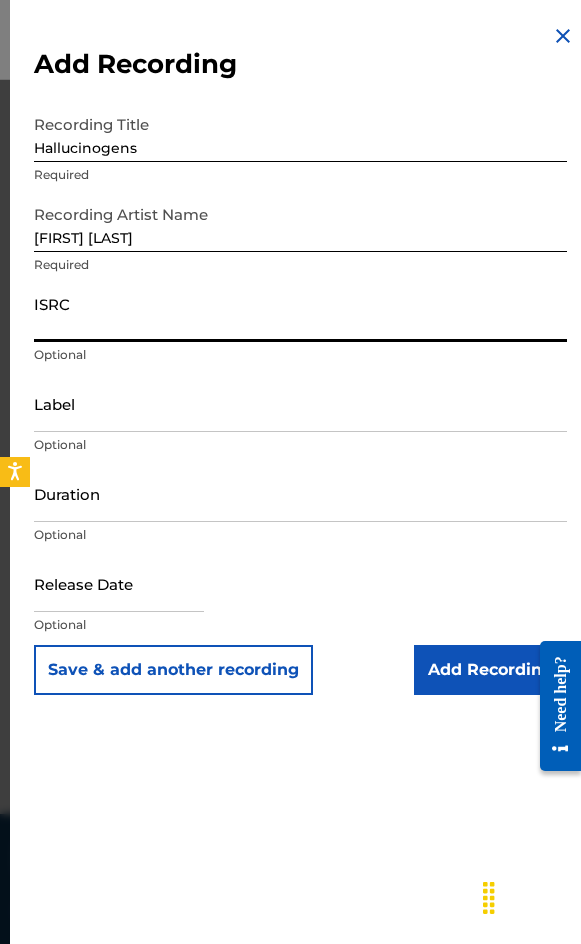 paste on "[ID]" 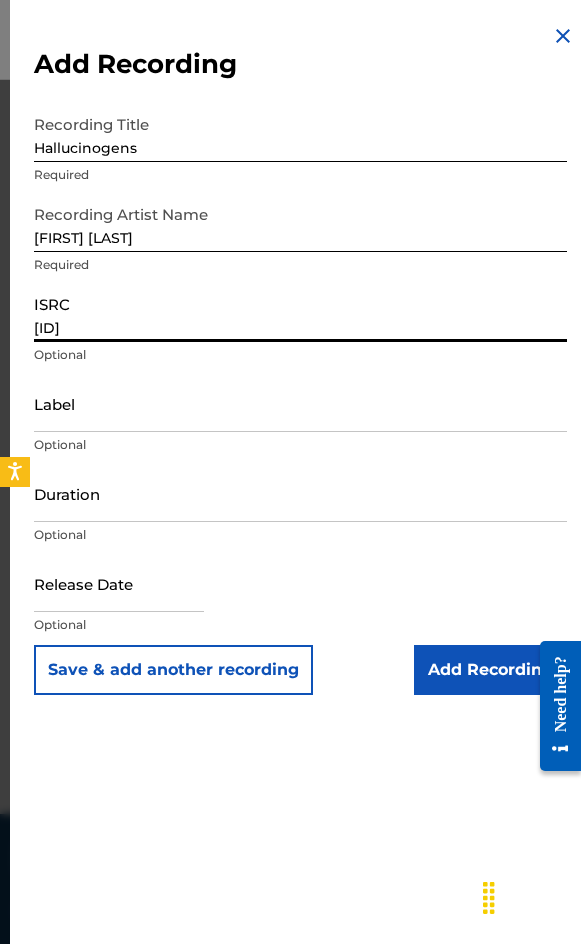 type on "[ID]" 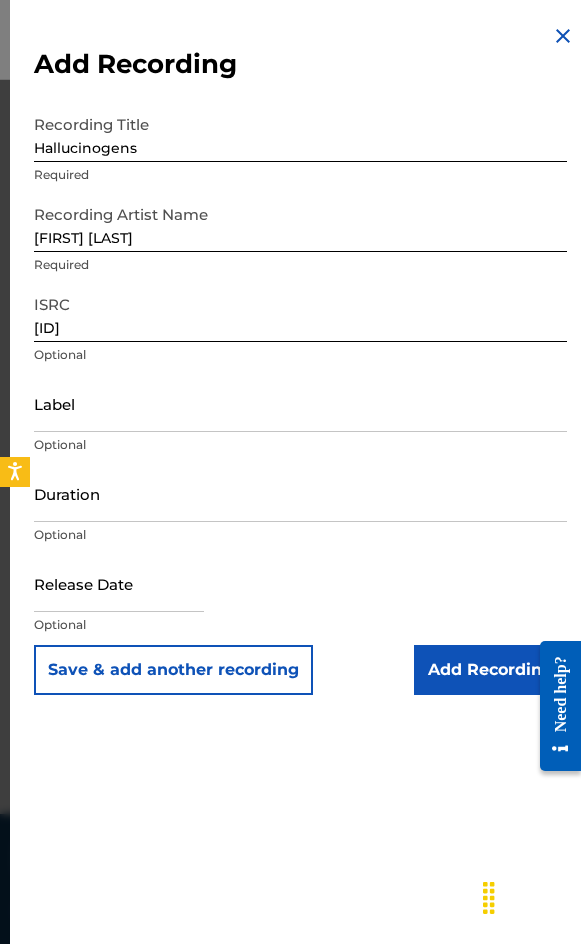 click on "Label Optional" at bounding box center (300, 420) 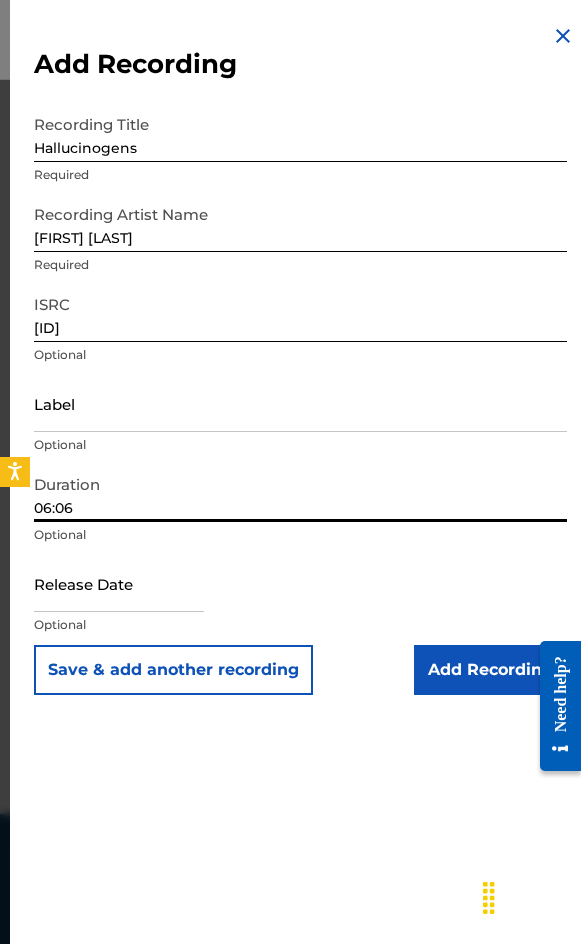 type on "06:06" 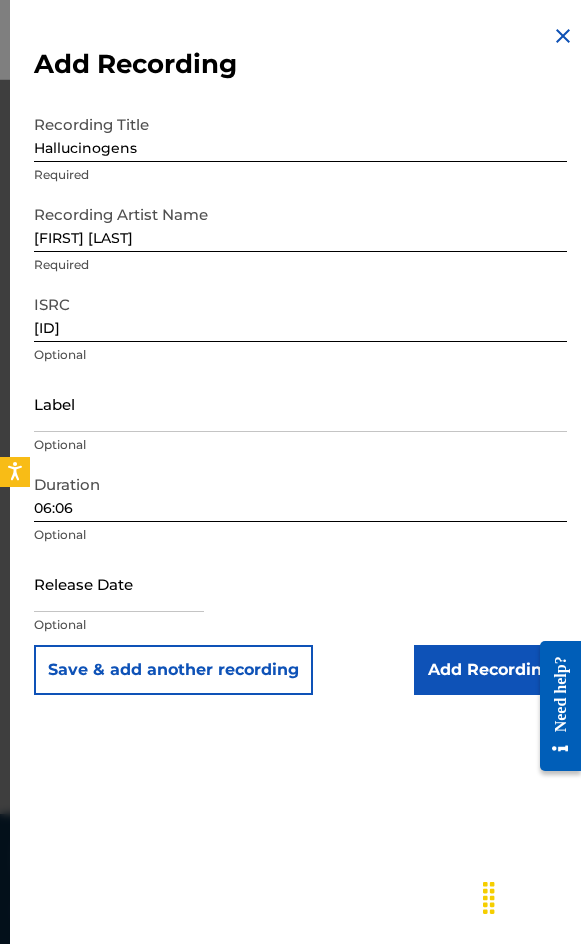 click on "Add Recording" at bounding box center (490, 670) 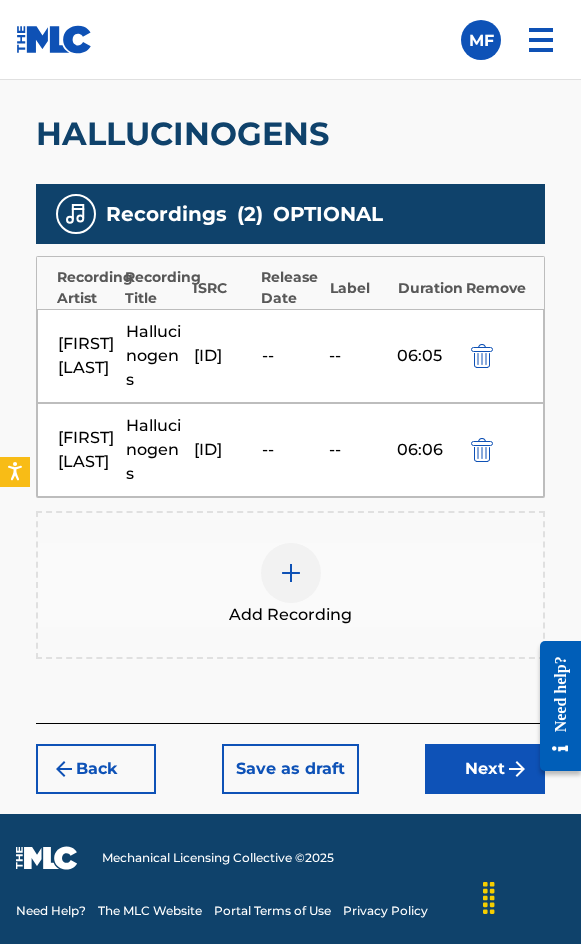 click on "Next" at bounding box center [485, 769] 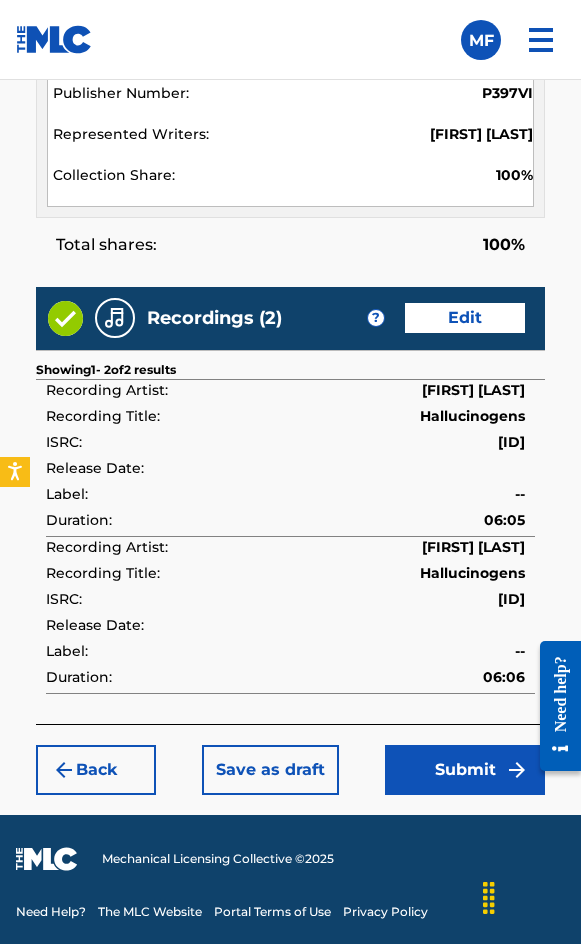 scroll, scrollTop: 2319, scrollLeft: 0, axis: vertical 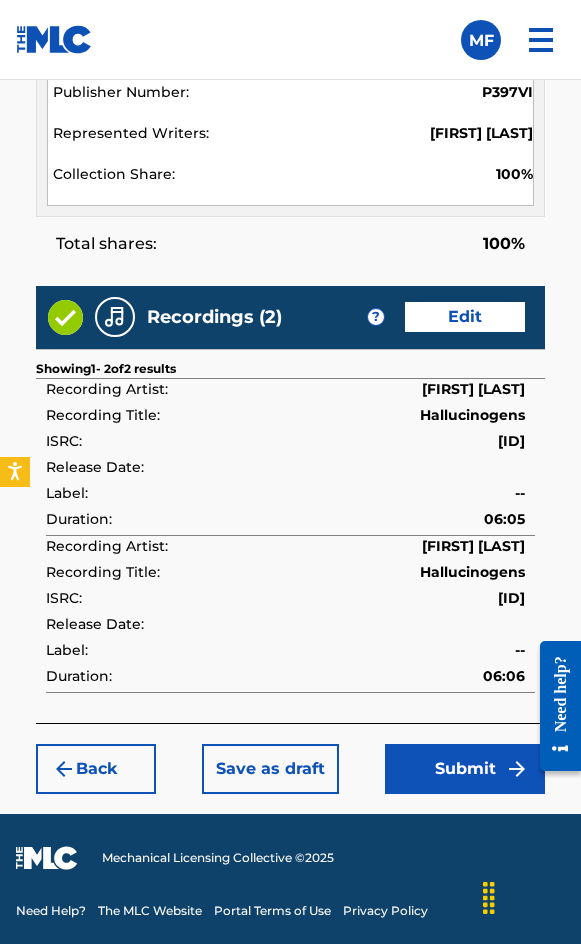 click on "Submit" at bounding box center (465, 769) 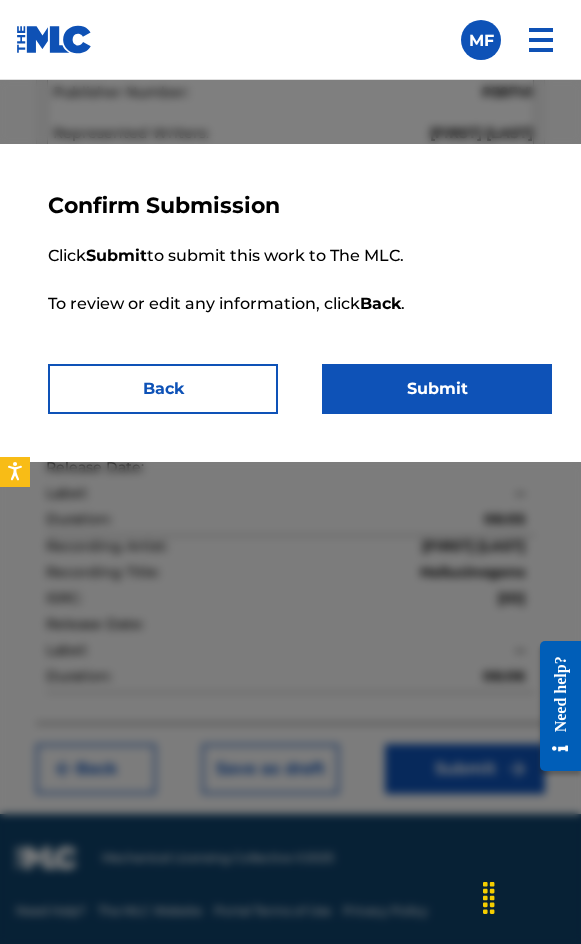 click on "Submit" at bounding box center (437, 389) 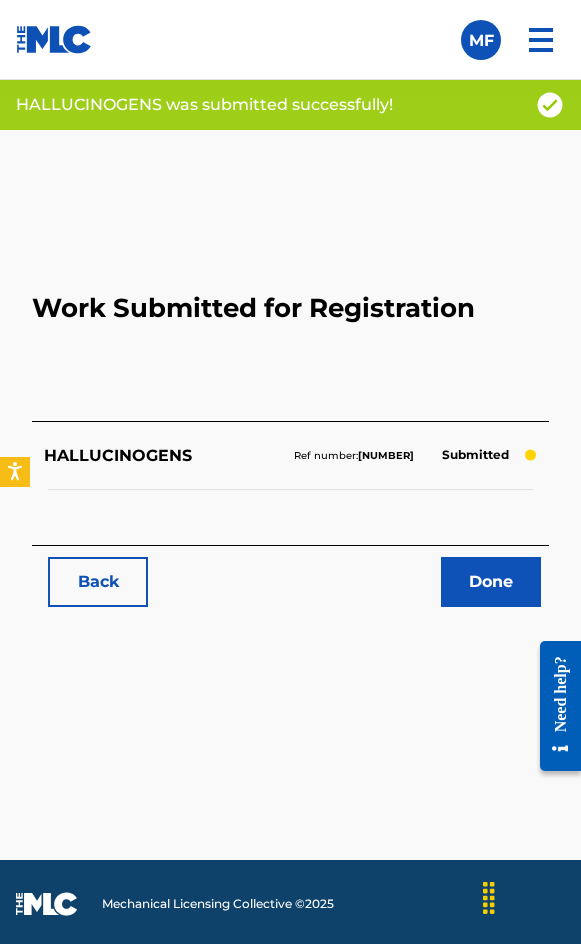 scroll, scrollTop: 1114, scrollLeft: 0, axis: vertical 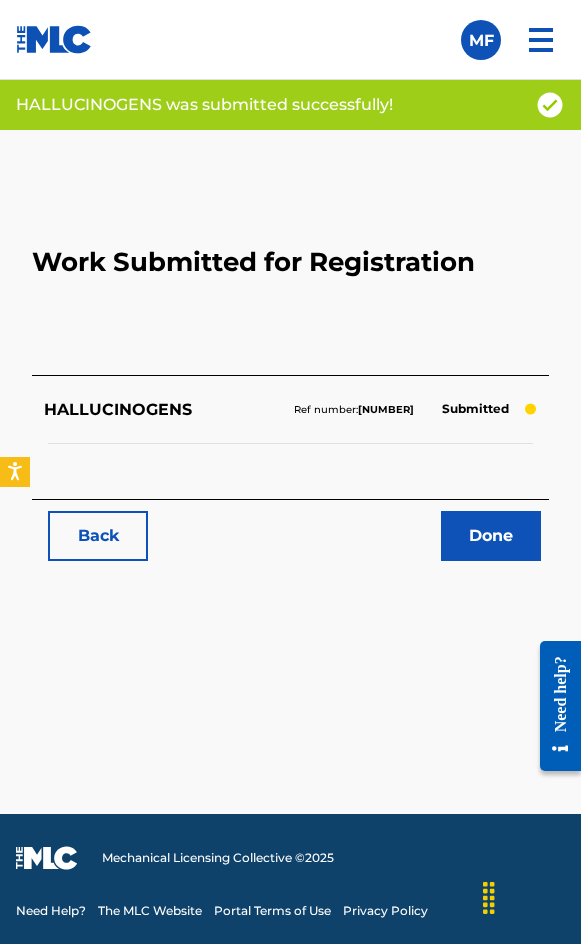 click on "Back" at bounding box center [98, 536] 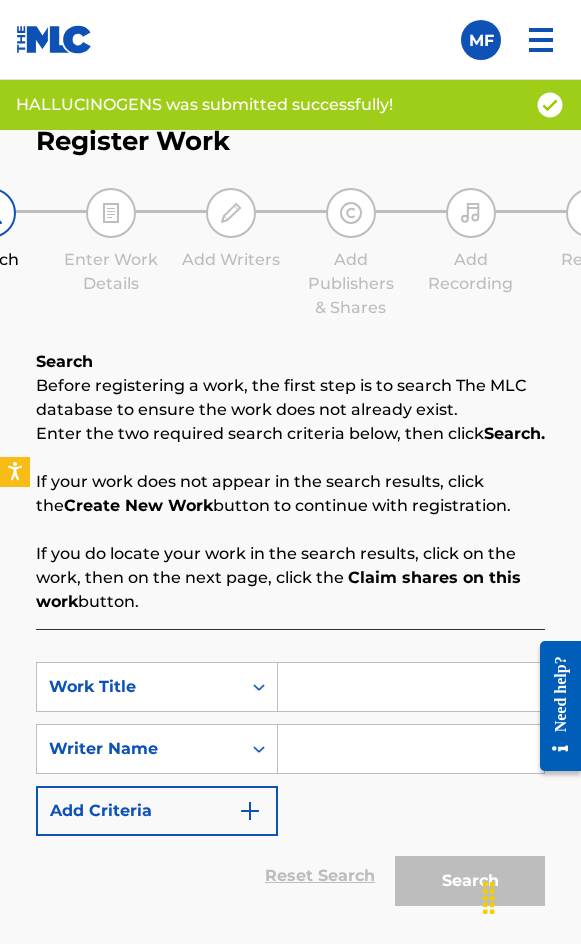 scroll, scrollTop: 1308, scrollLeft: 0, axis: vertical 